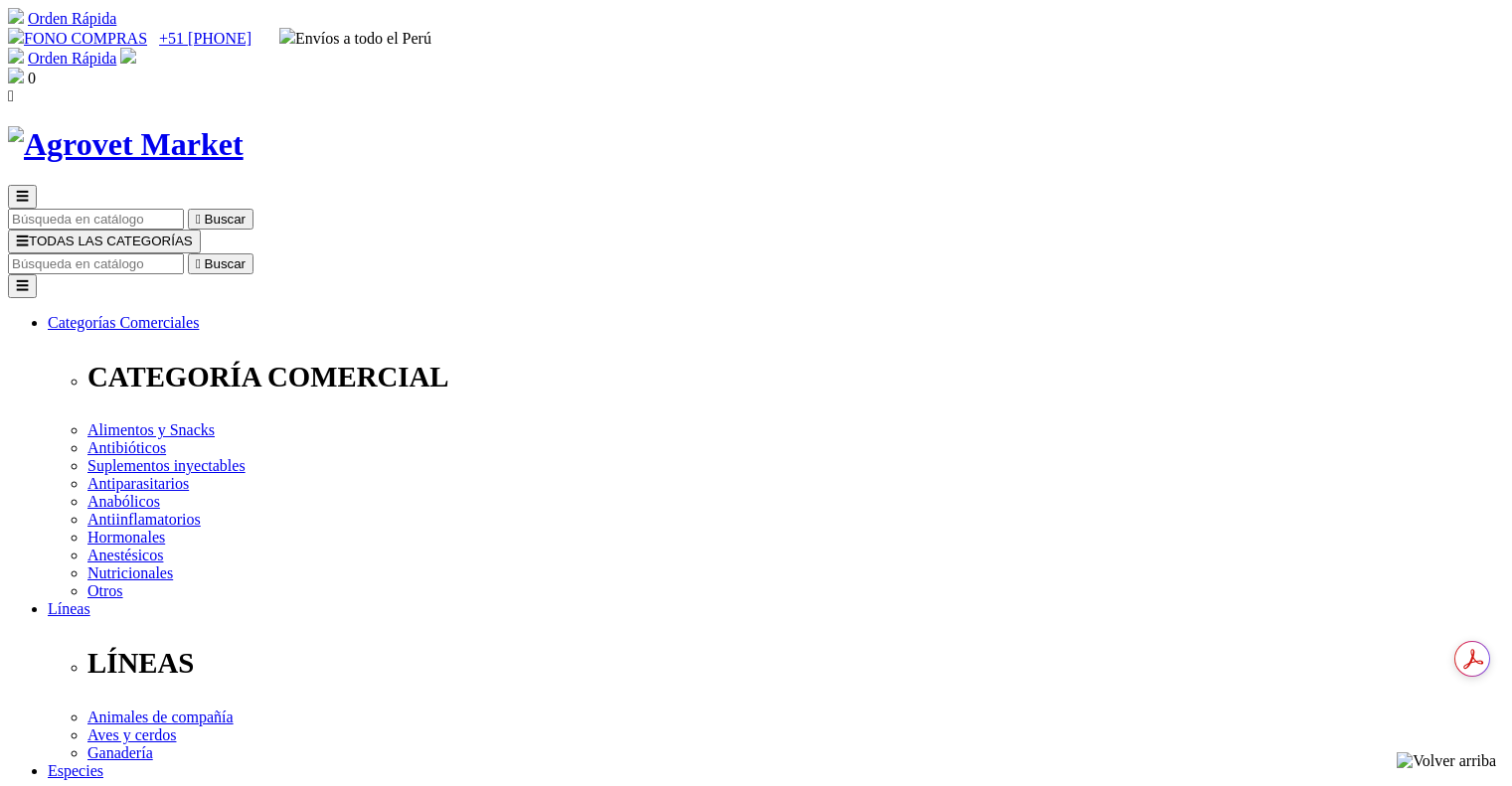 scroll, scrollTop: 0, scrollLeft: 0, axis: both 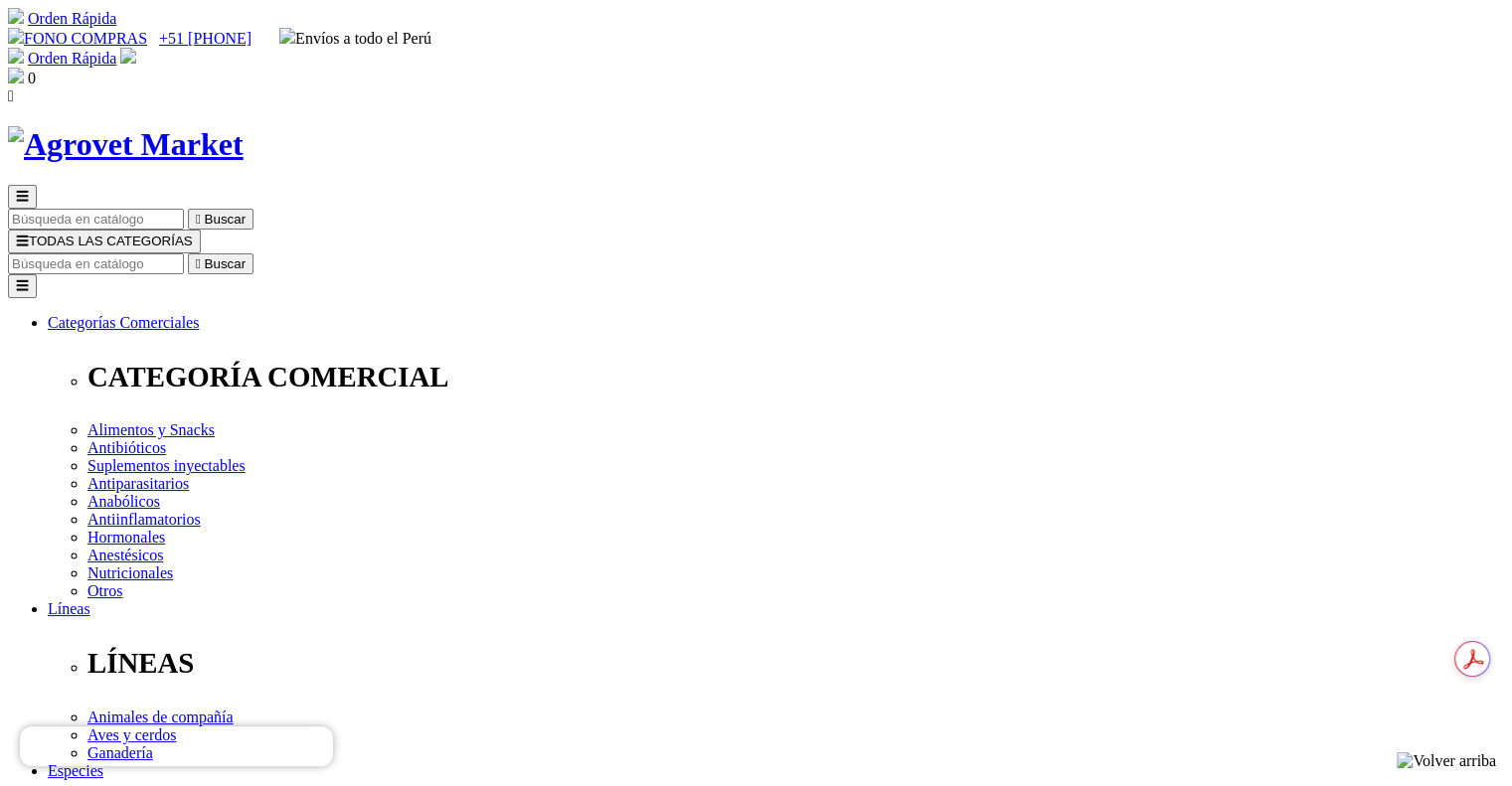 click at bounding box center [95, 263] 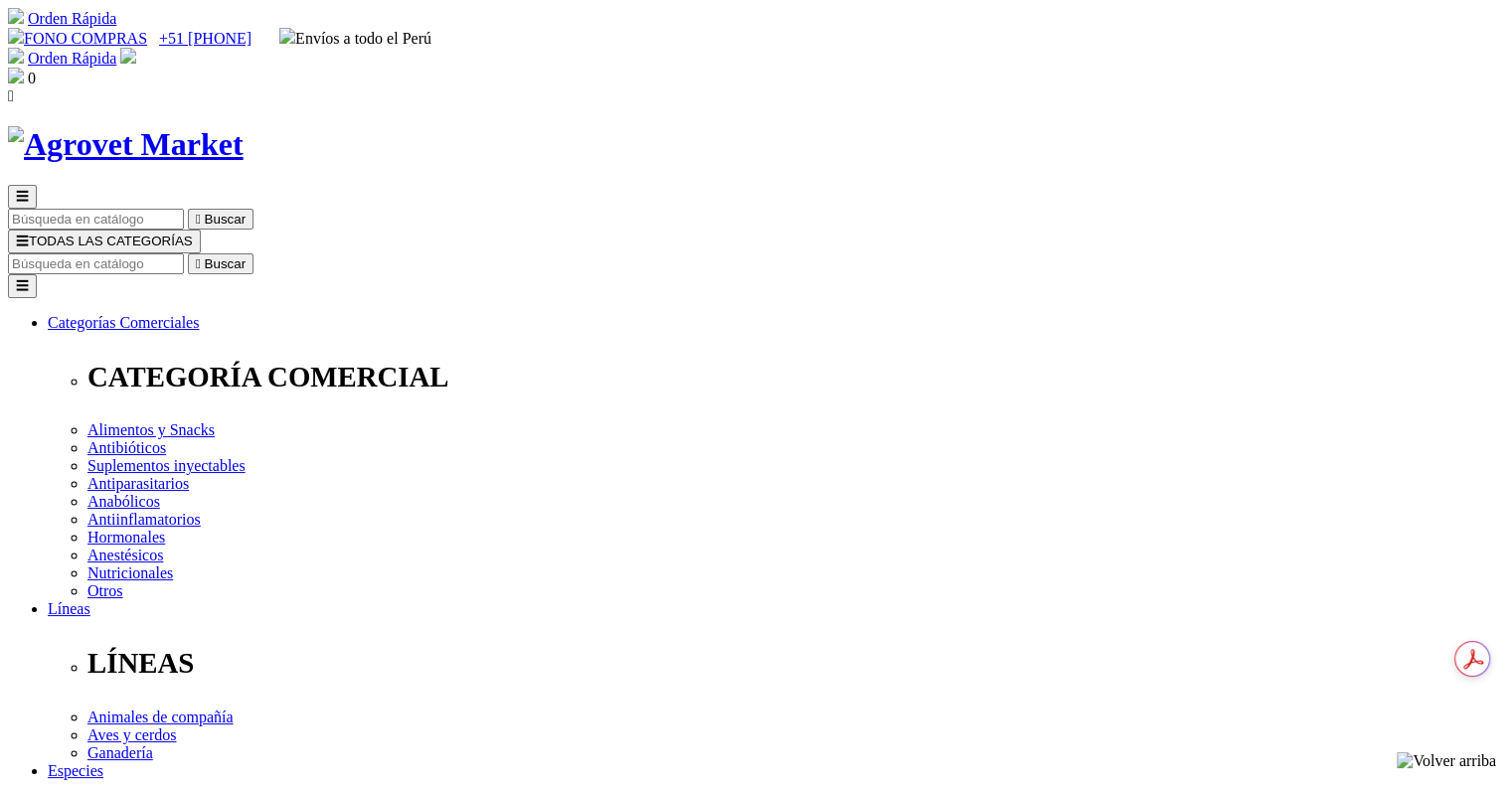click at bounding box center [95, 263] 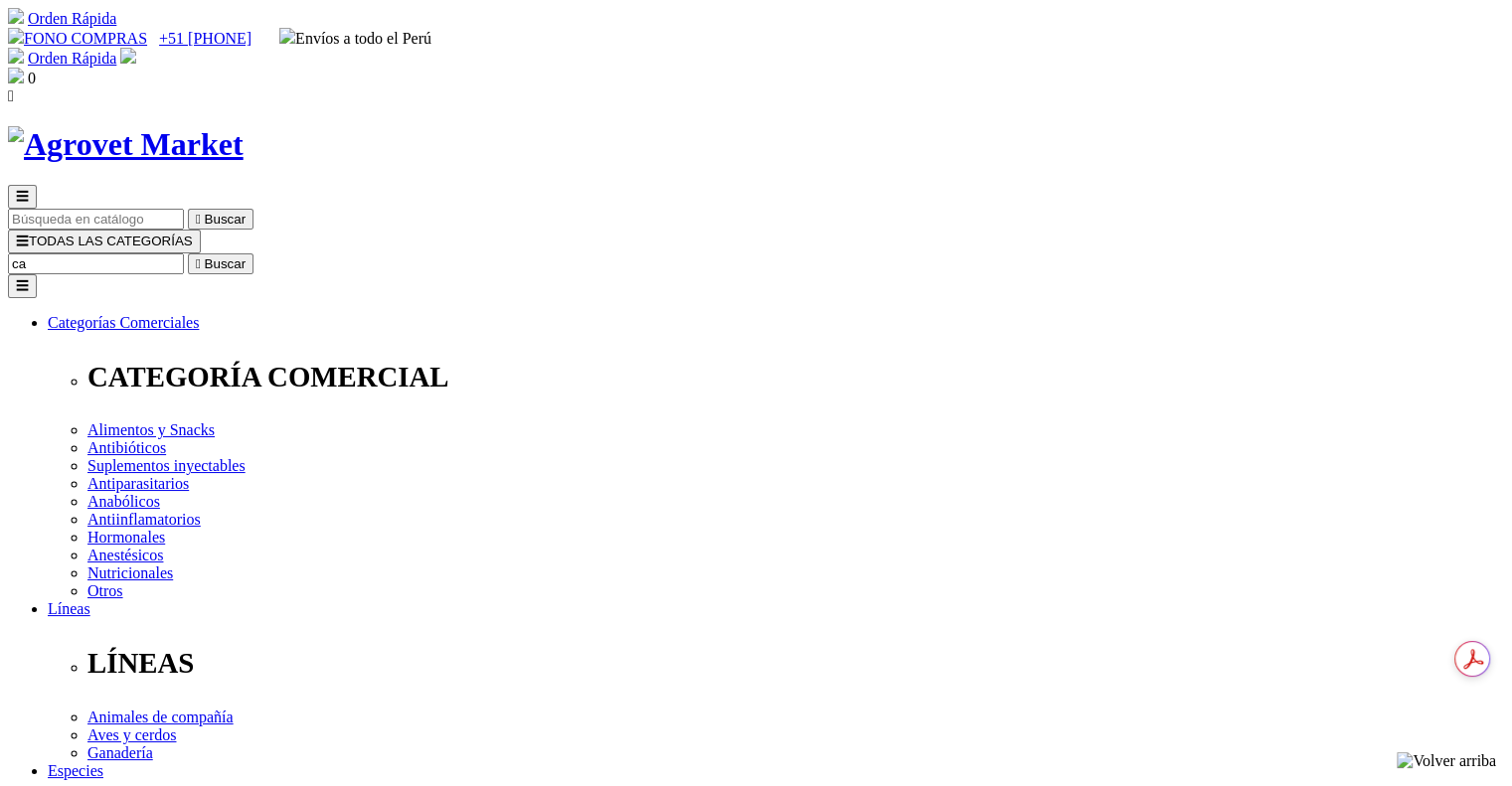 click on "ca" at bounding box center [95, 263] 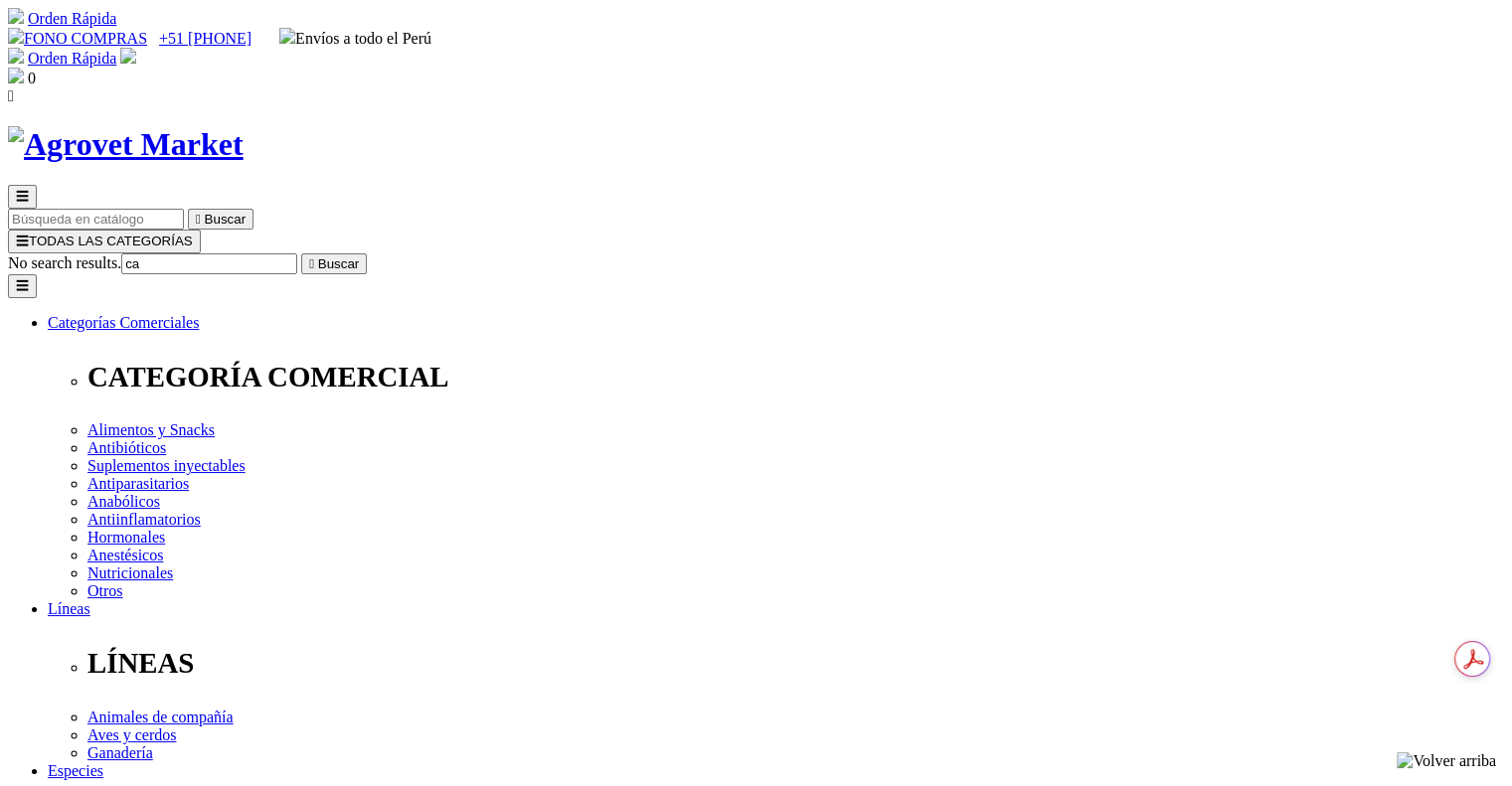 click on "ca" at bounding box center (209, 263) 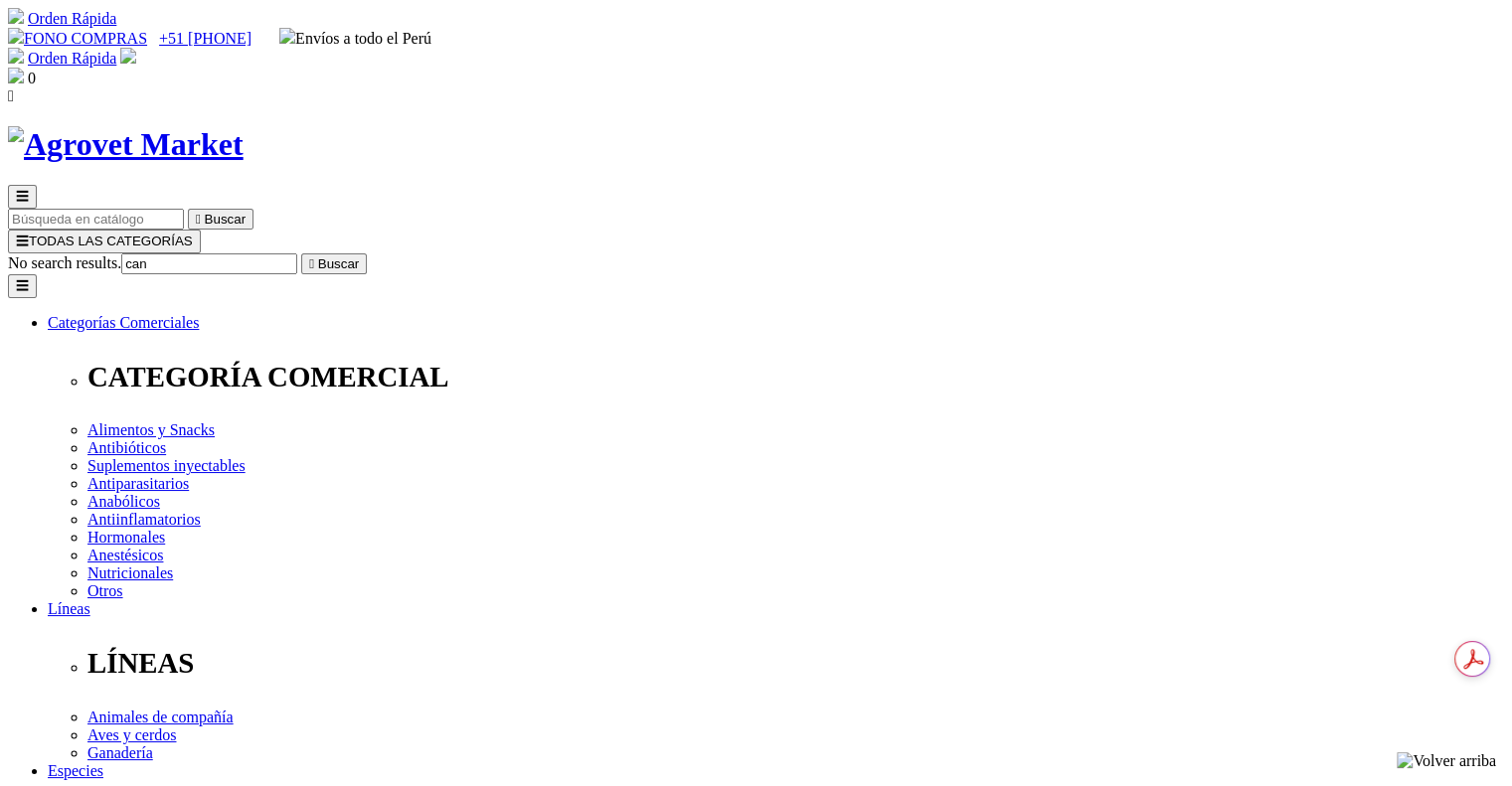 type on "cani" 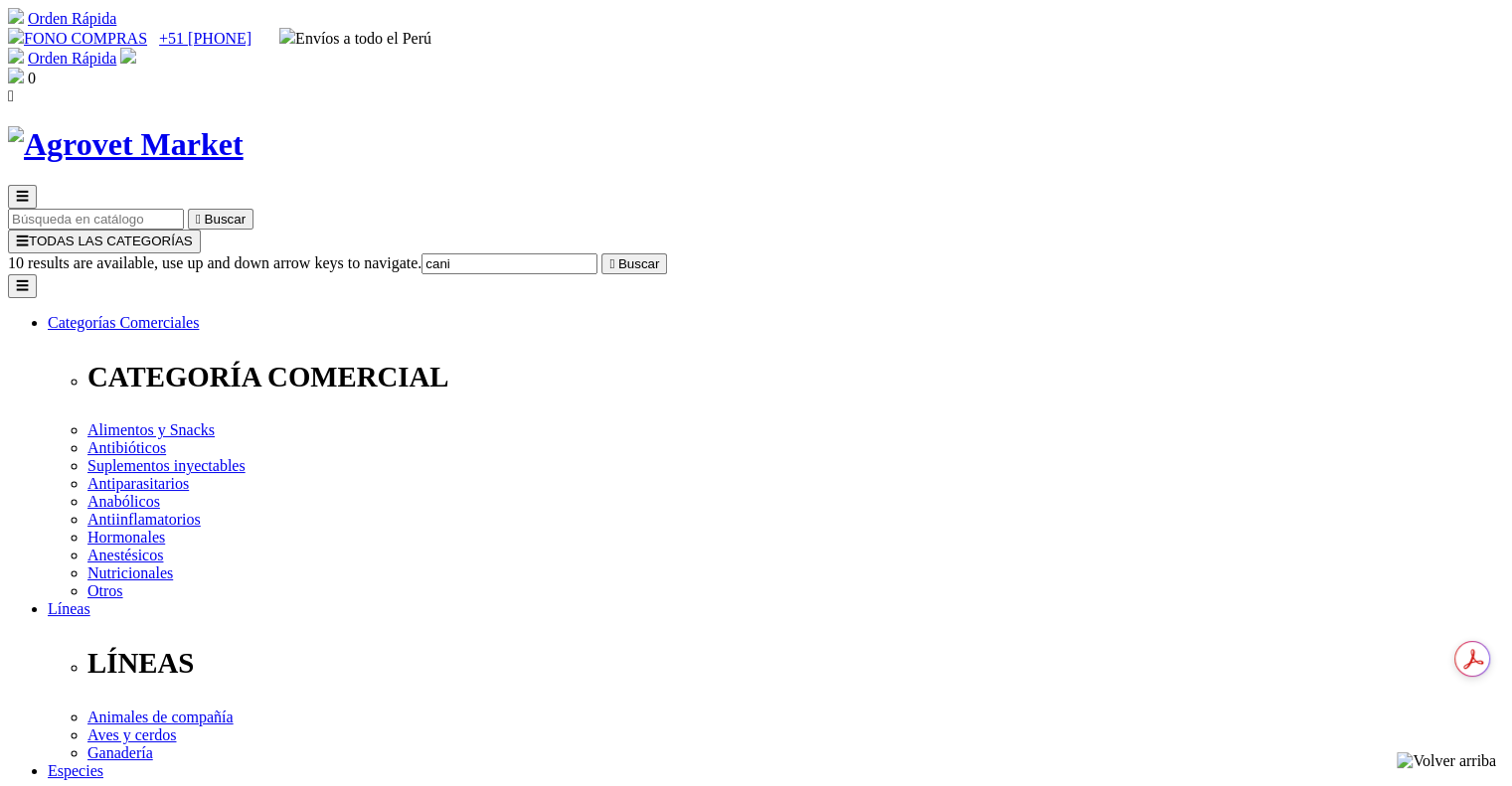 click on "Cani-Tabs® Daily Multi Adult" at bounding box center (154, 7943) 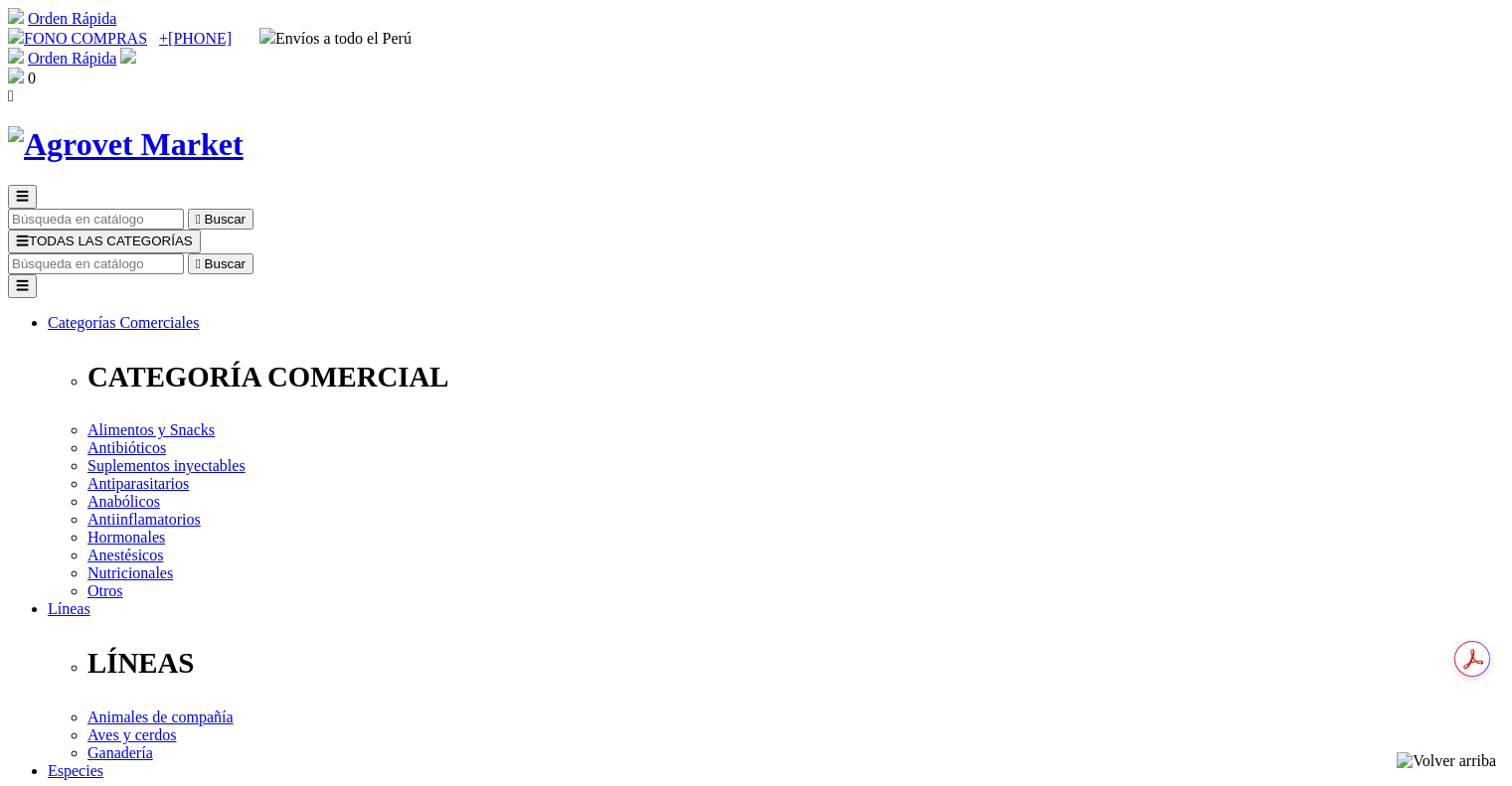 scroll, scrollTop: 0, scrollLeft: 0, axis: both 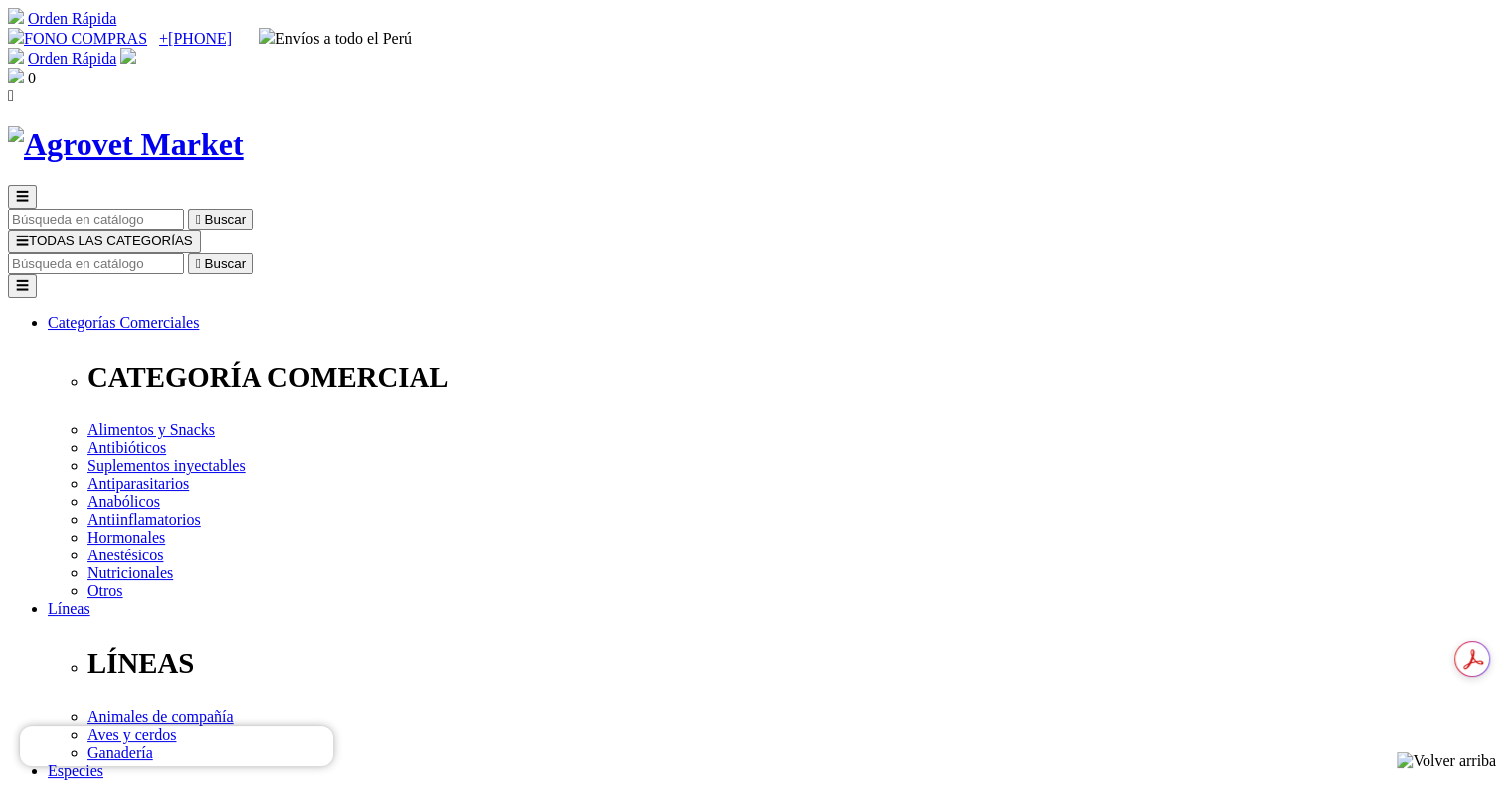 click on "Elige la presentación comercial que deseas
Frasco x 60 tabletas
Frasco x 100 tabletas" at bounding box center [147, 2998] 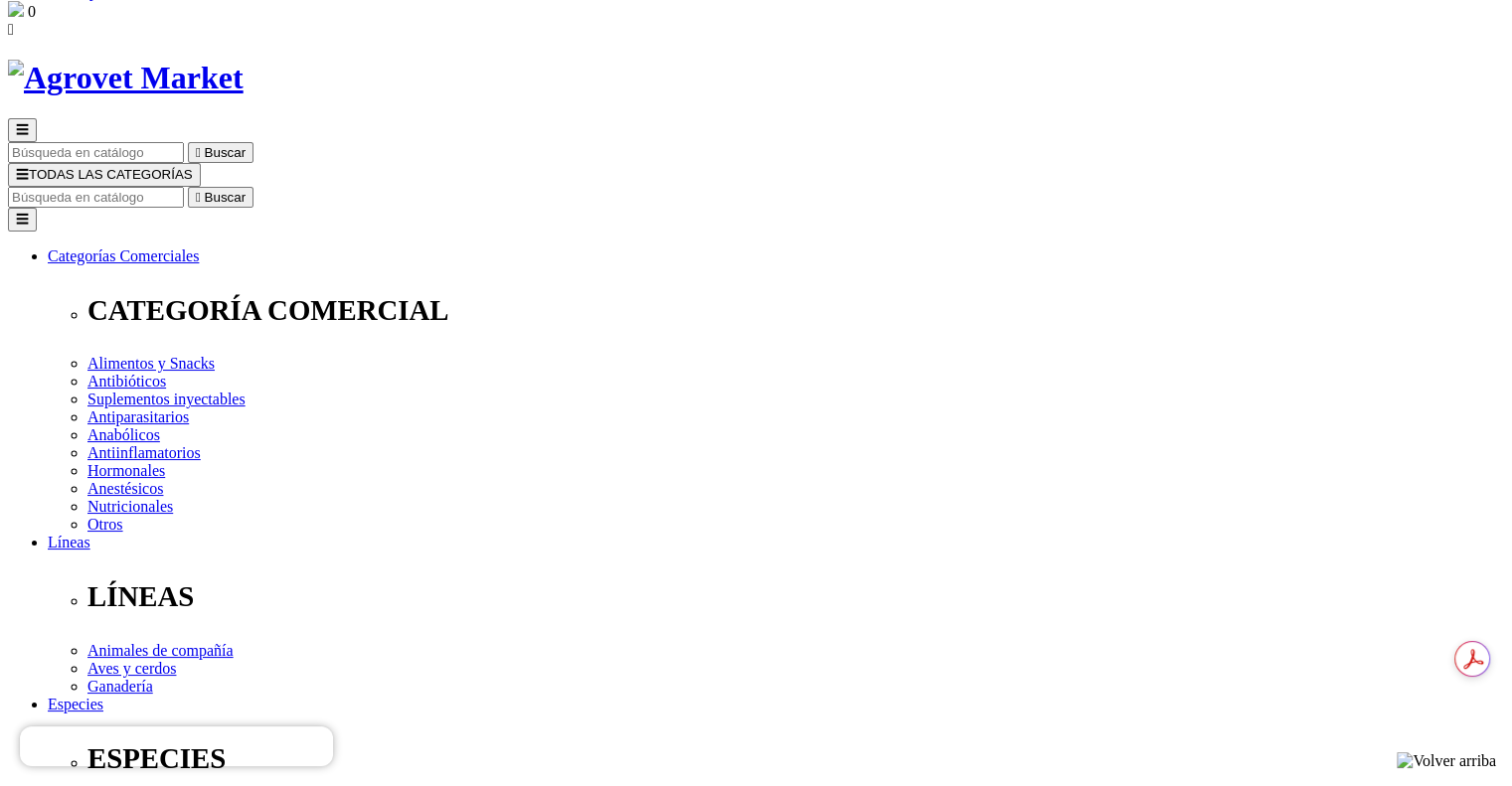 scroll, scrollTop: 99, scrollLeft: 0, axis: vertical 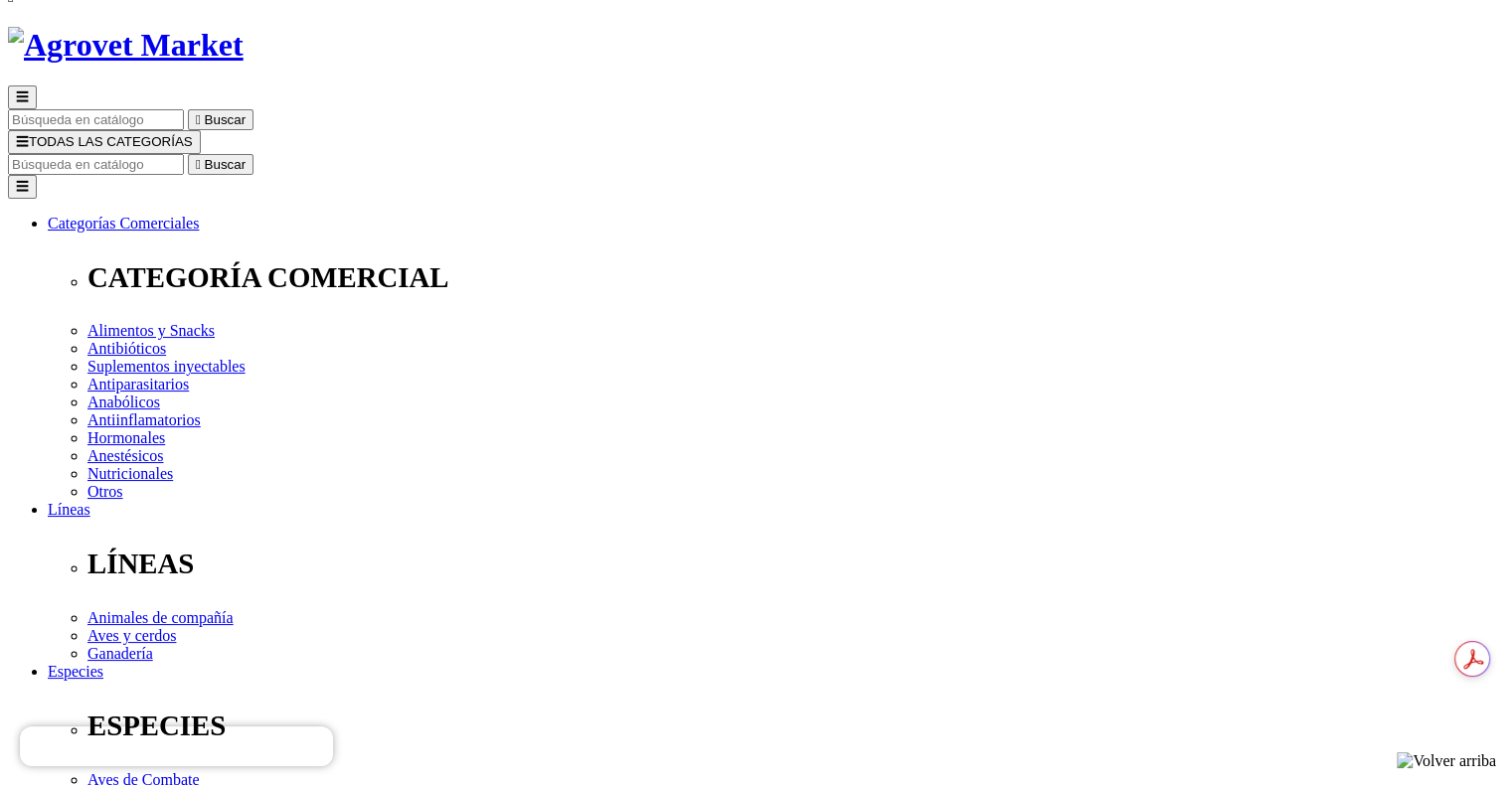 click at bounding box center [16, 2857] 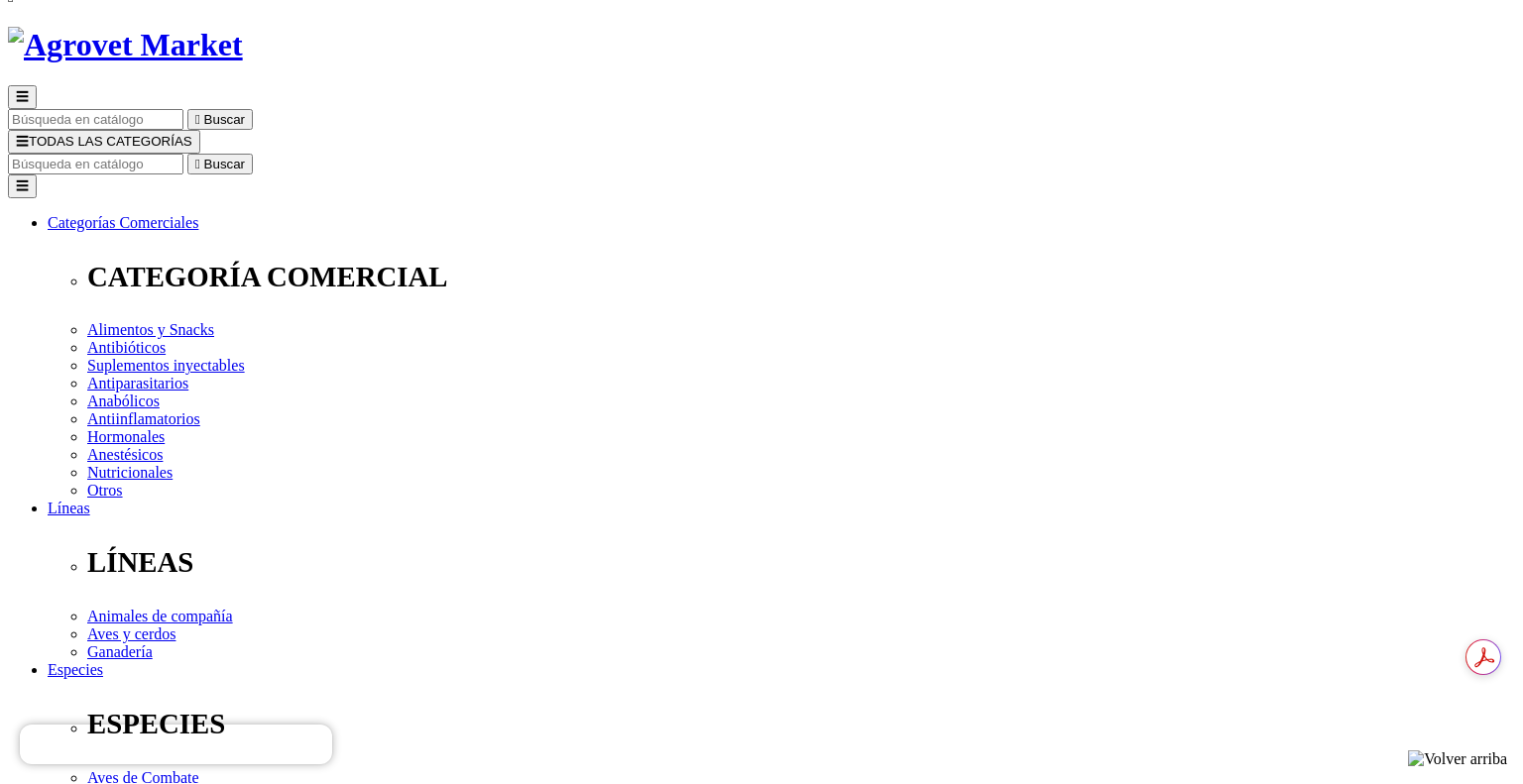 click on "Continuar comprando" at bounding box center [79, 9704] 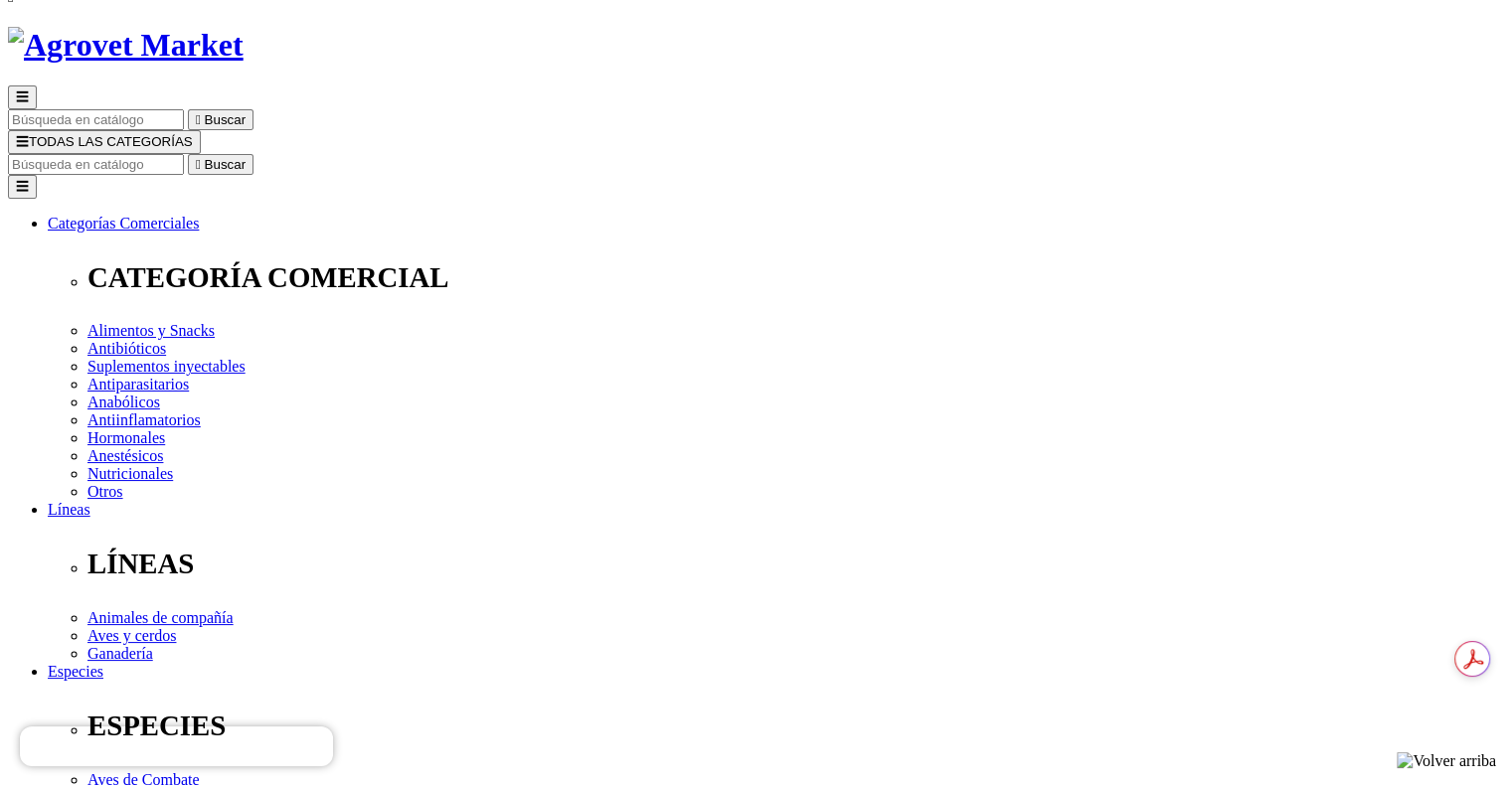 select on "25" 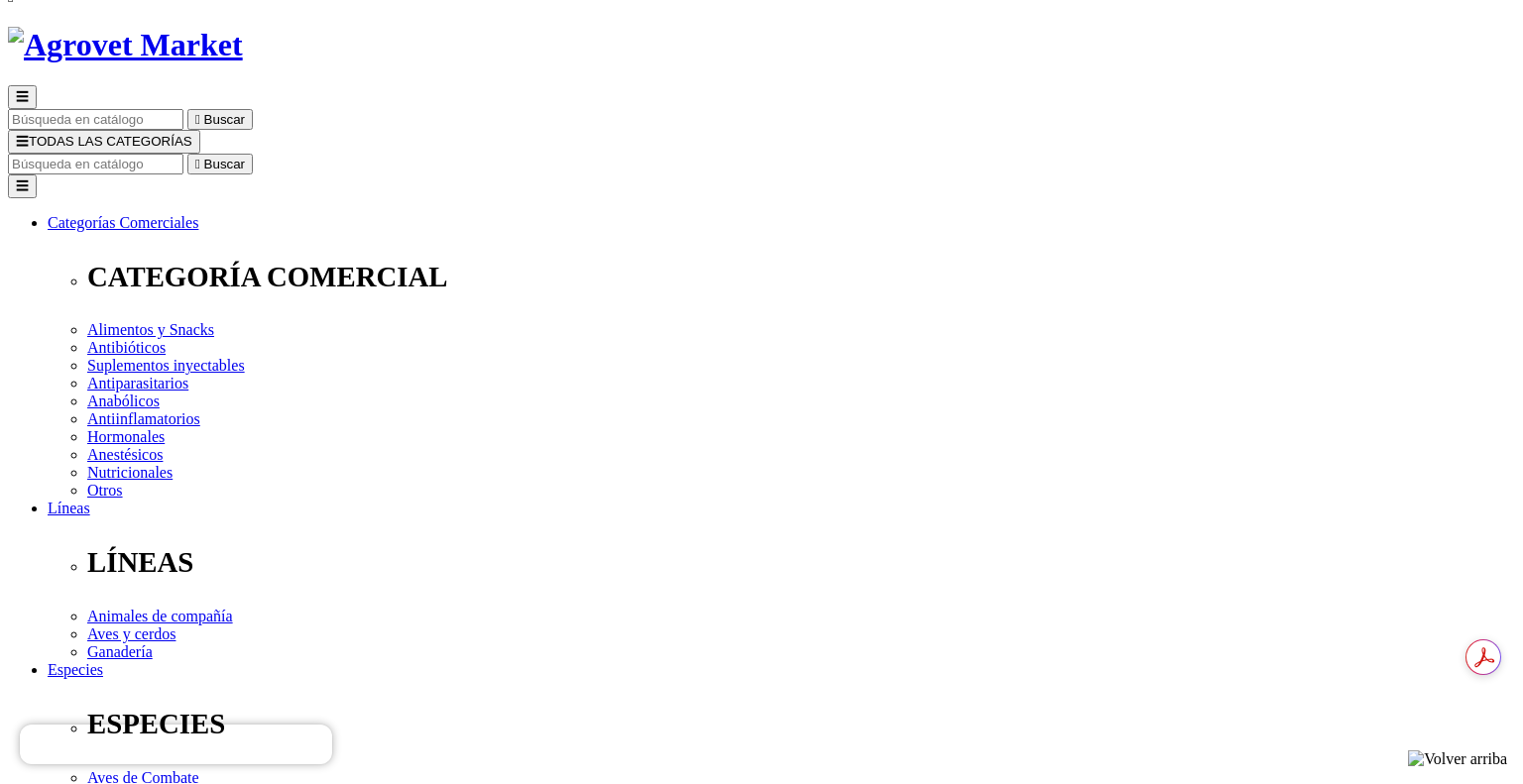 click on "Continuar comprando" at bounding box center (79, 9704) 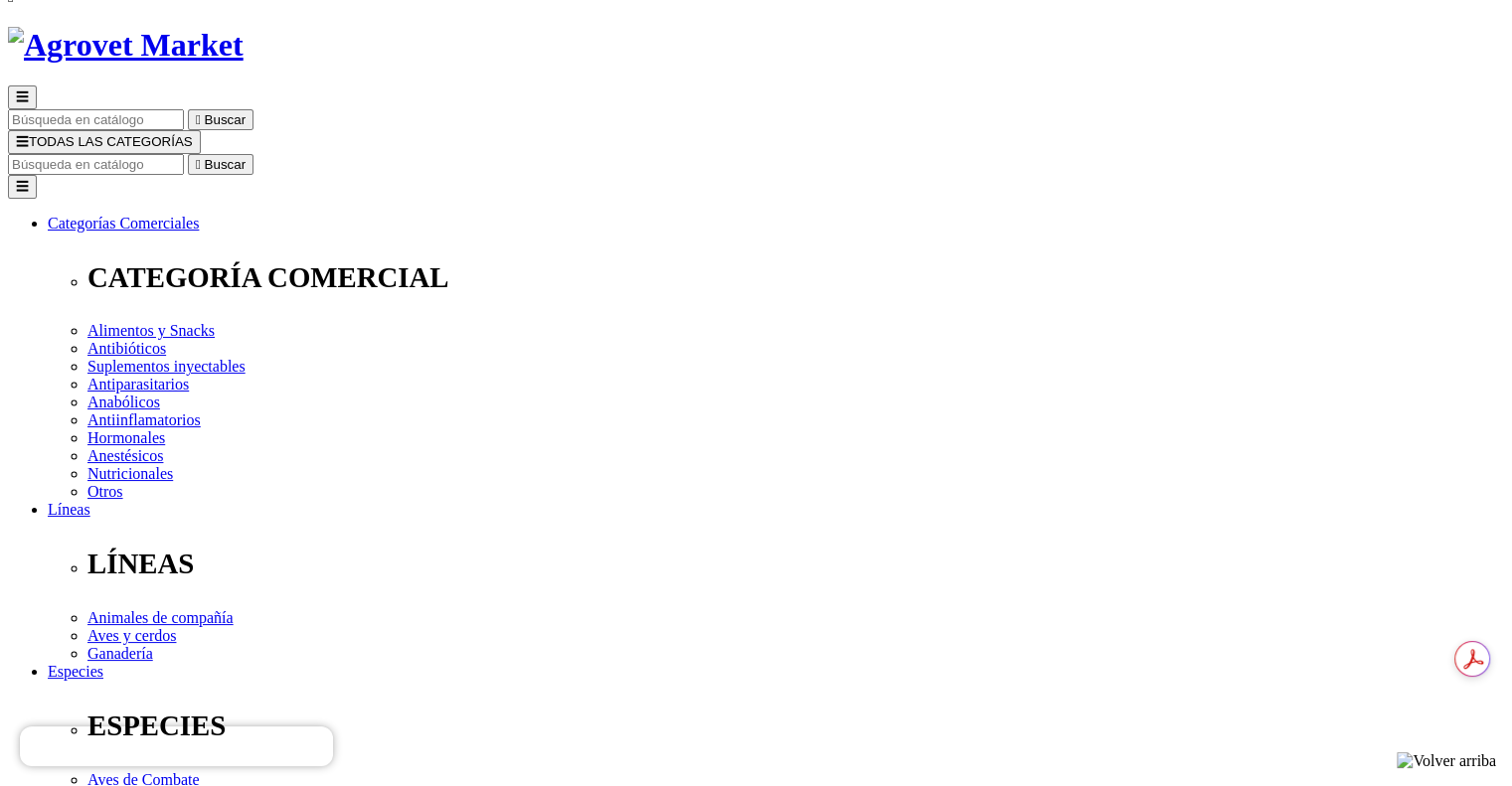 select on "25" 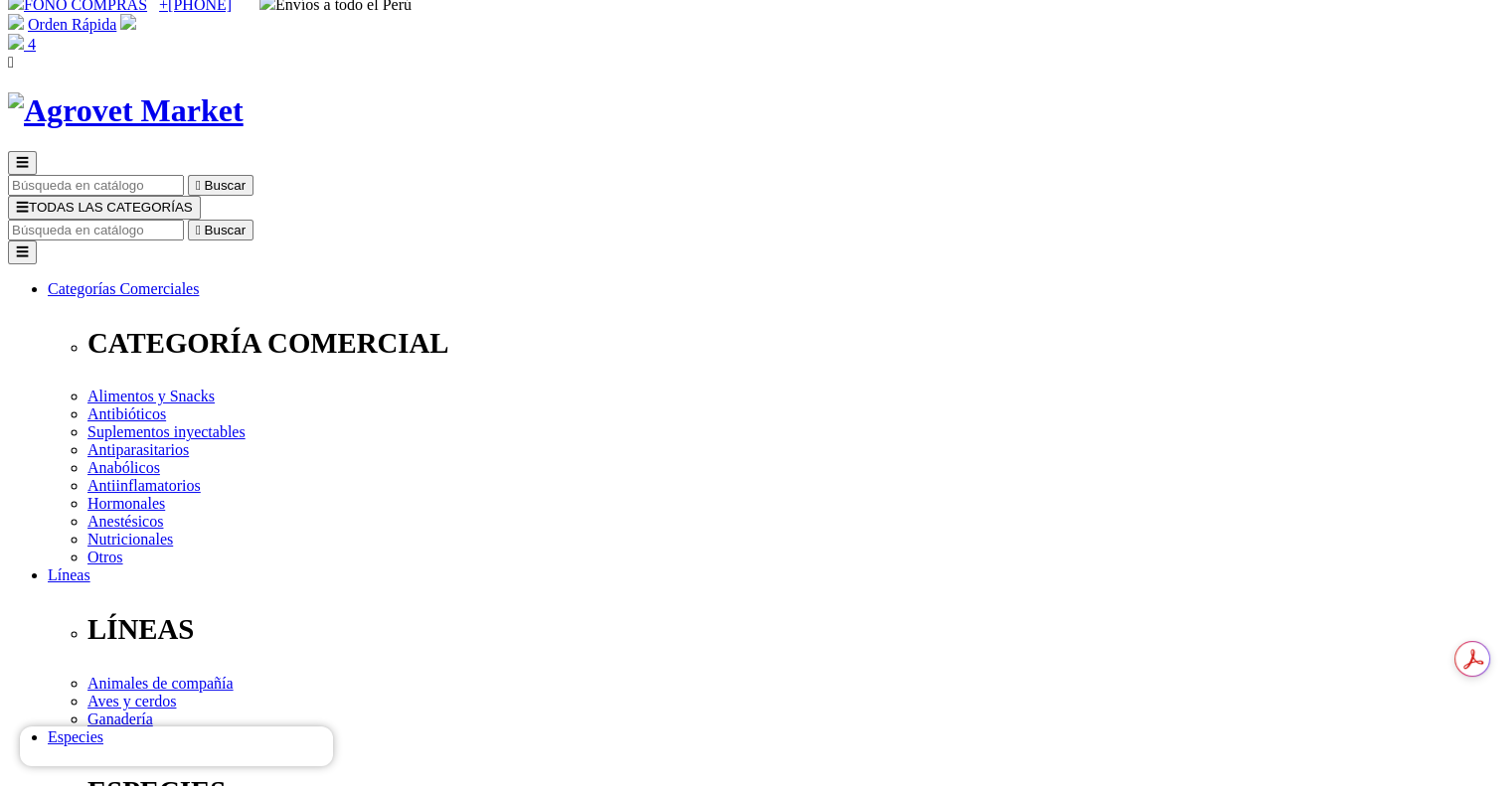 scroll, scrollTop: 0, scrollLeft: 0, axis: both 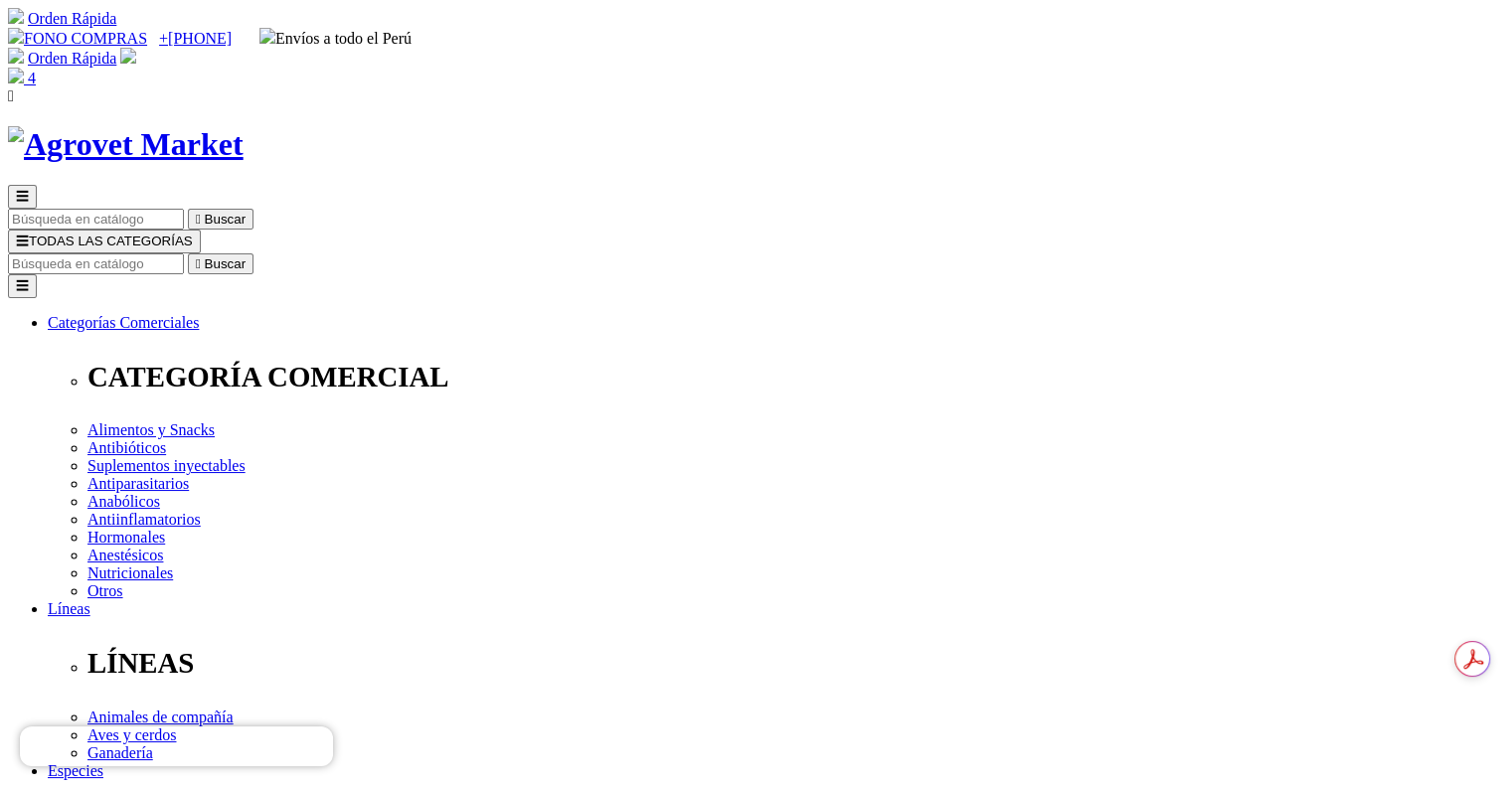 click at bounding box center [95, 263] 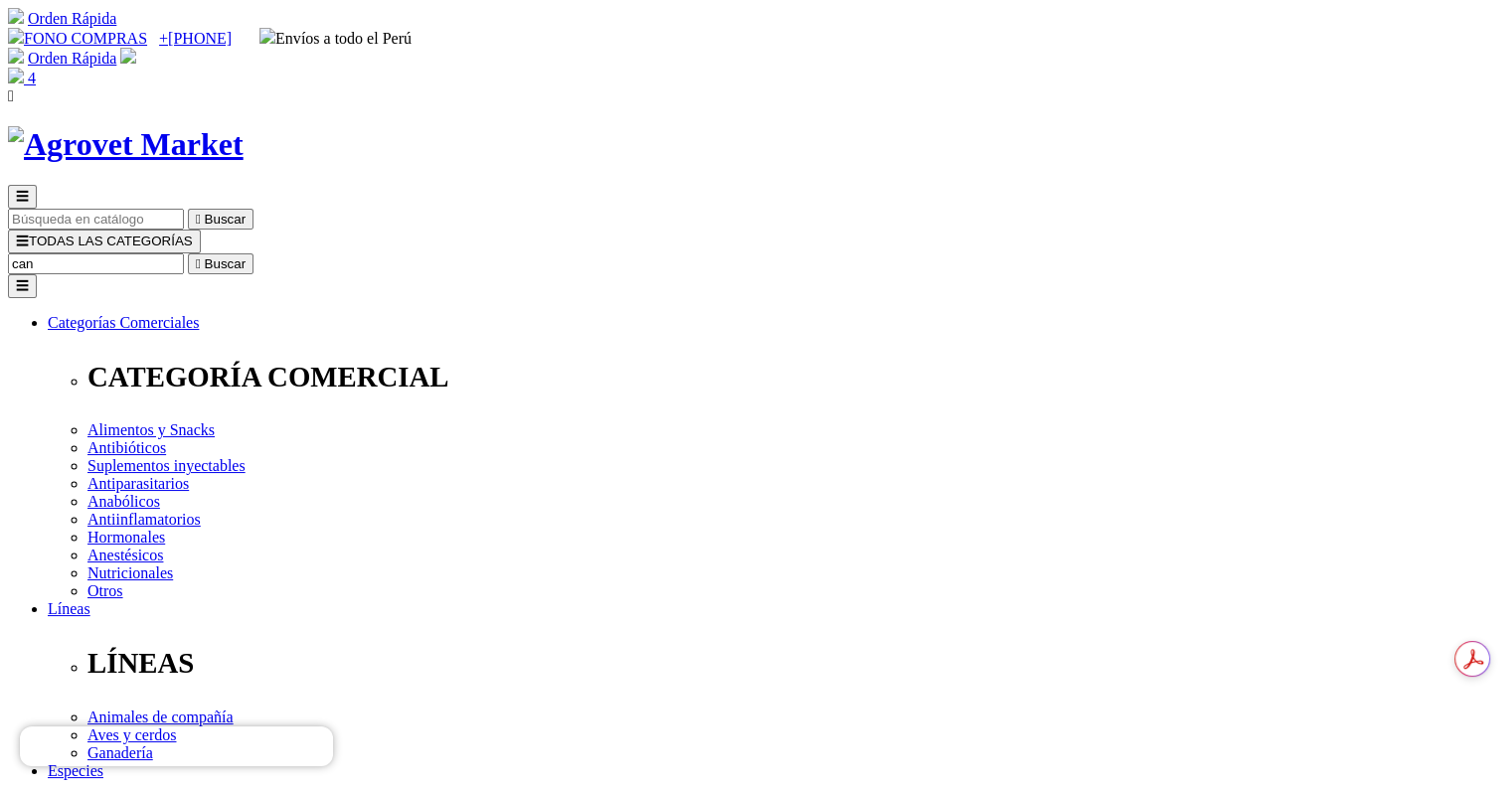 type on "cani" 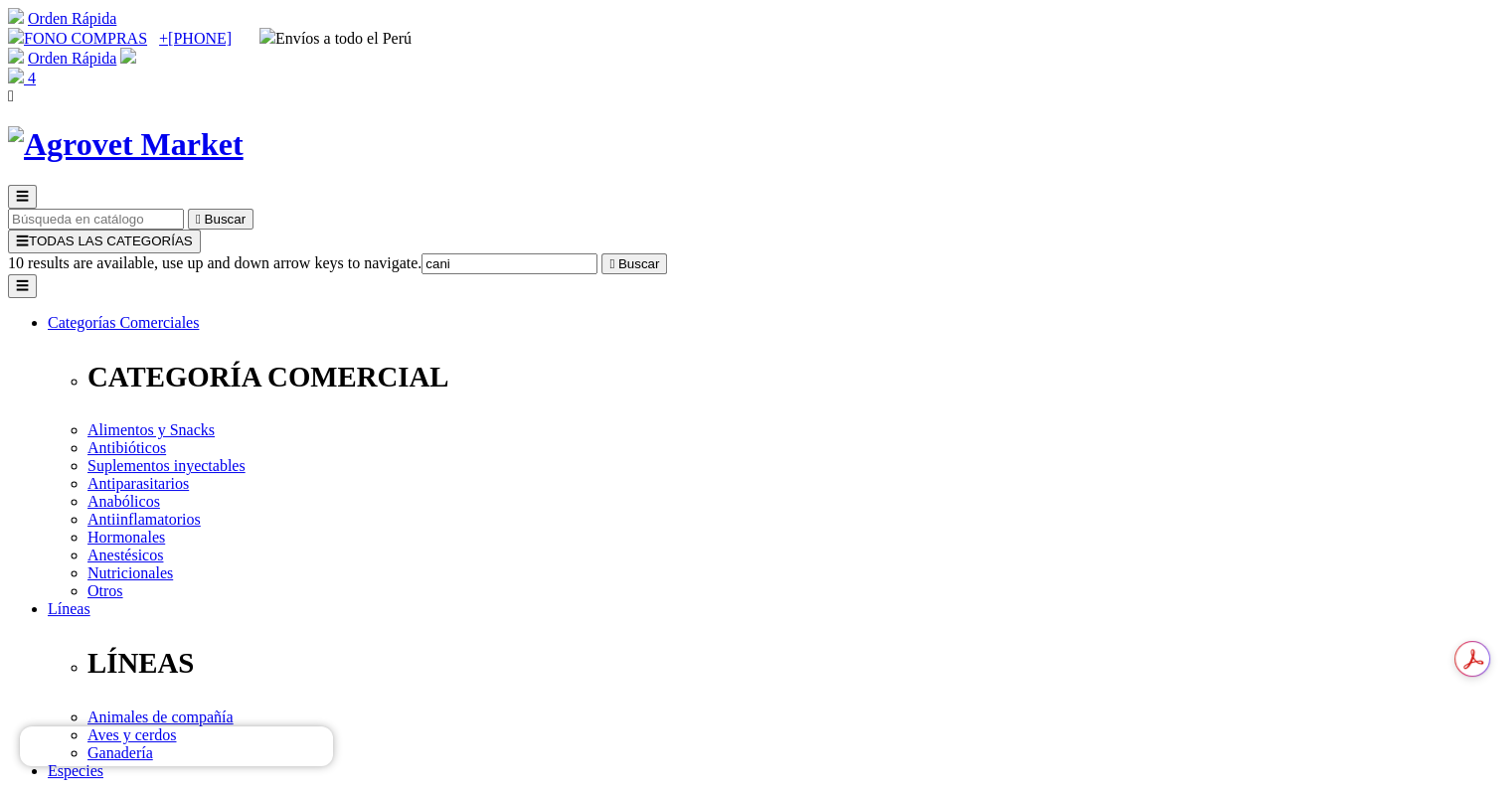 click on "Cani-Tabs® Daily Multi Senior" at bounding box center (157, 7698) 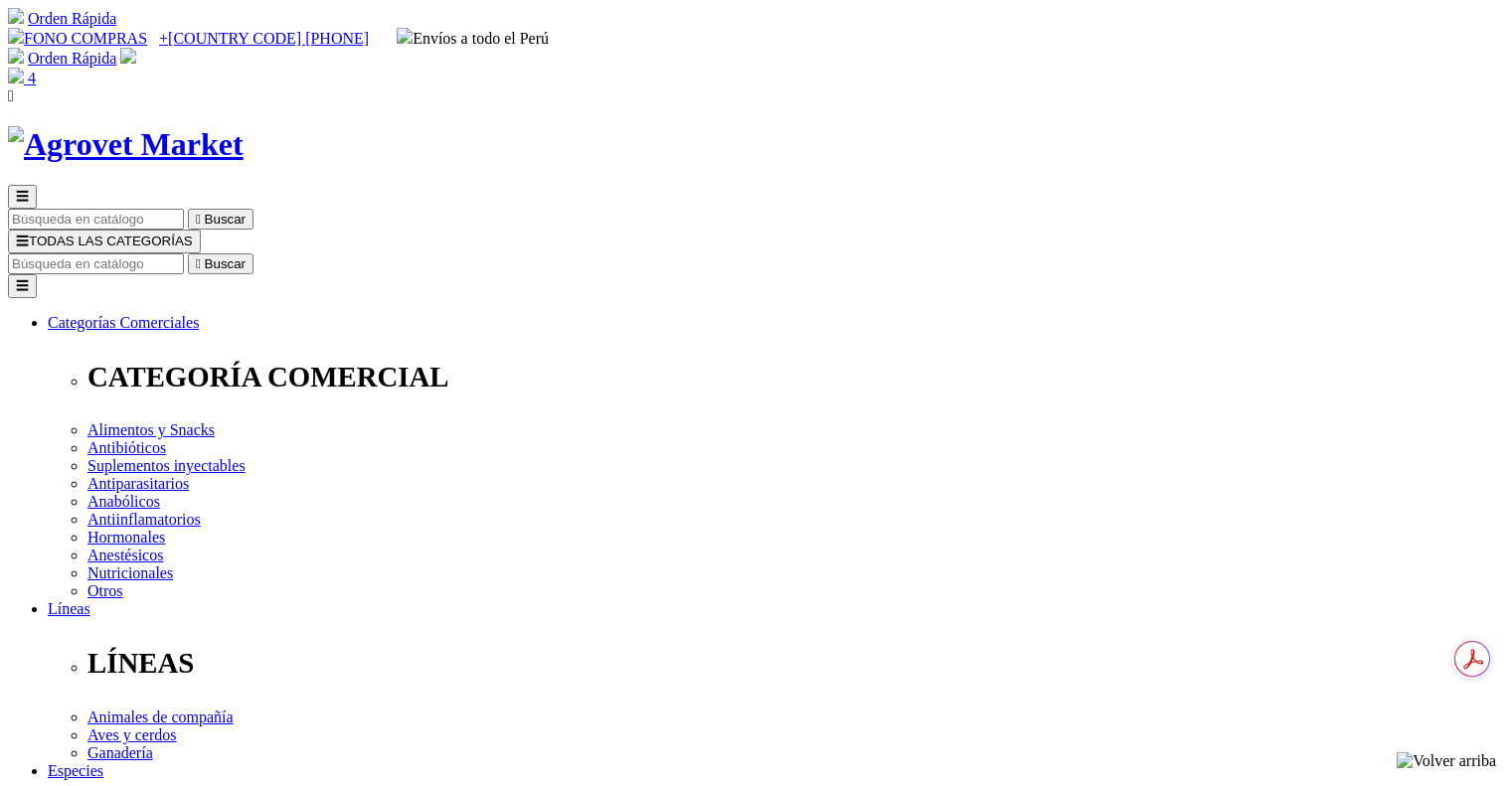 scroll, scrollTop: 0, scrollLeft: 0, axis: both 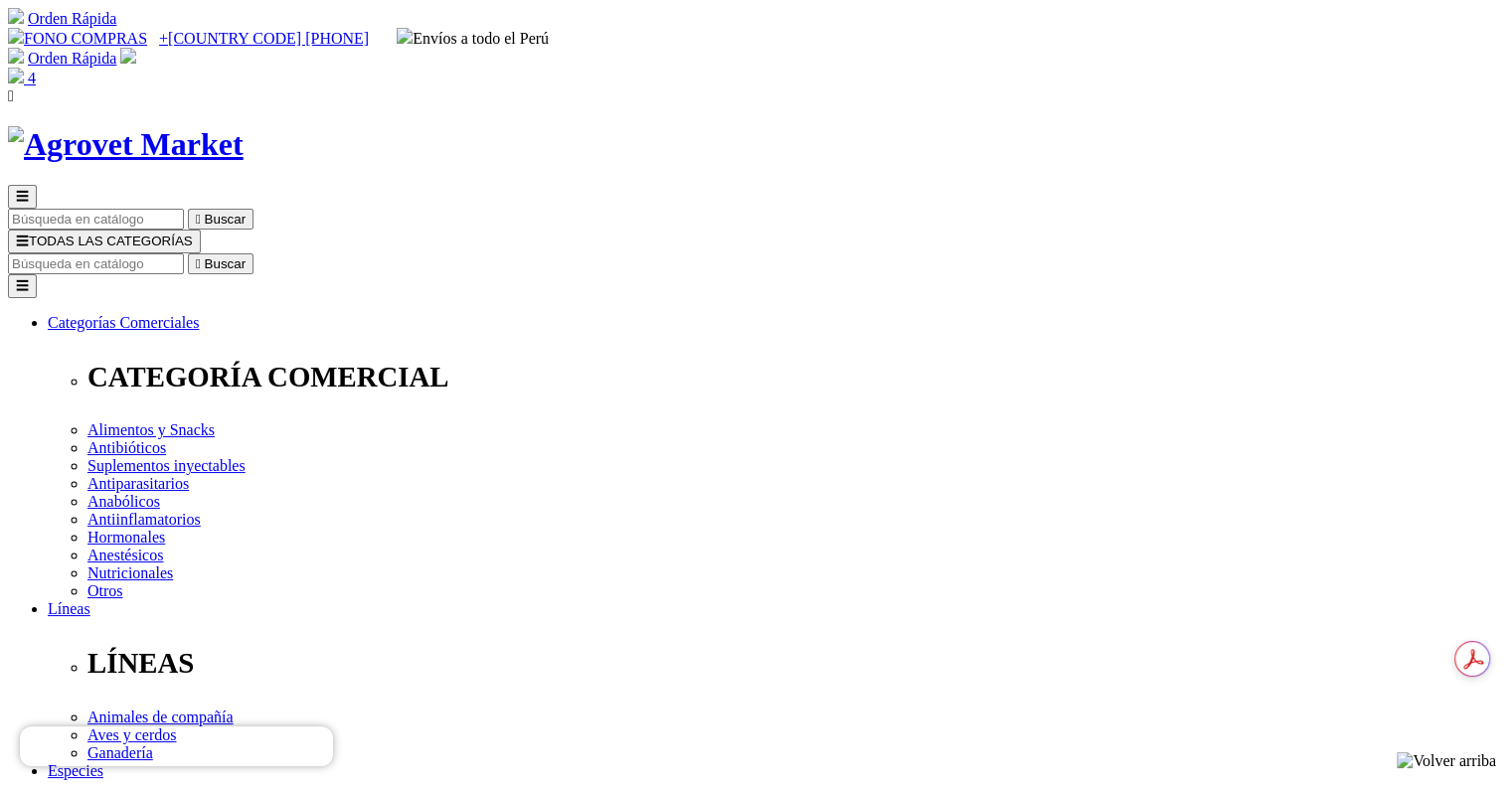 click on "Elige la presentación comercial que deseas
Frasco x 60 tabletas
Frasco x 100 tabletas" at bounding box center [147, 3016] 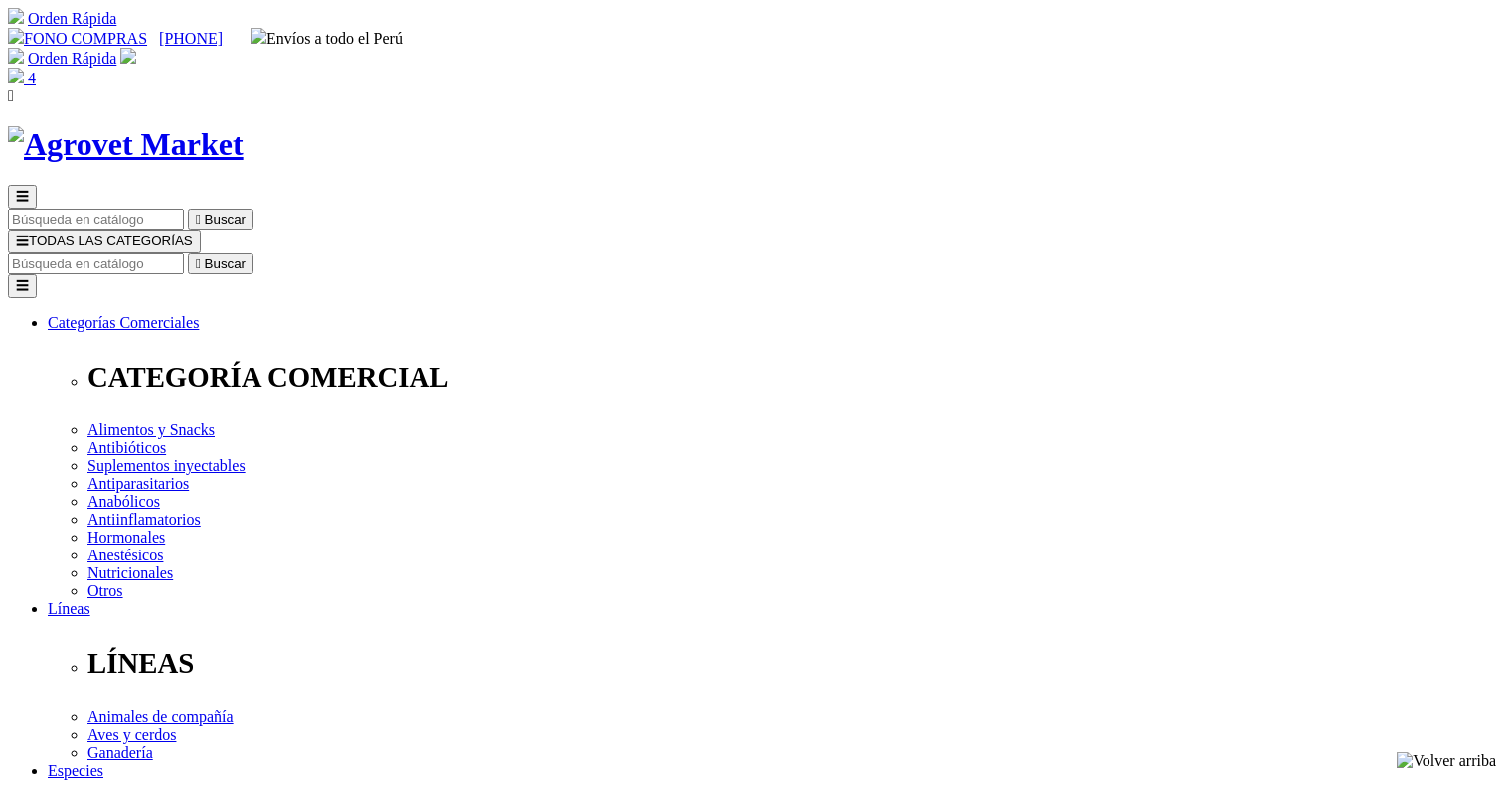 scroll, scrollTop: 0, scrollLeft: 0, axis: both 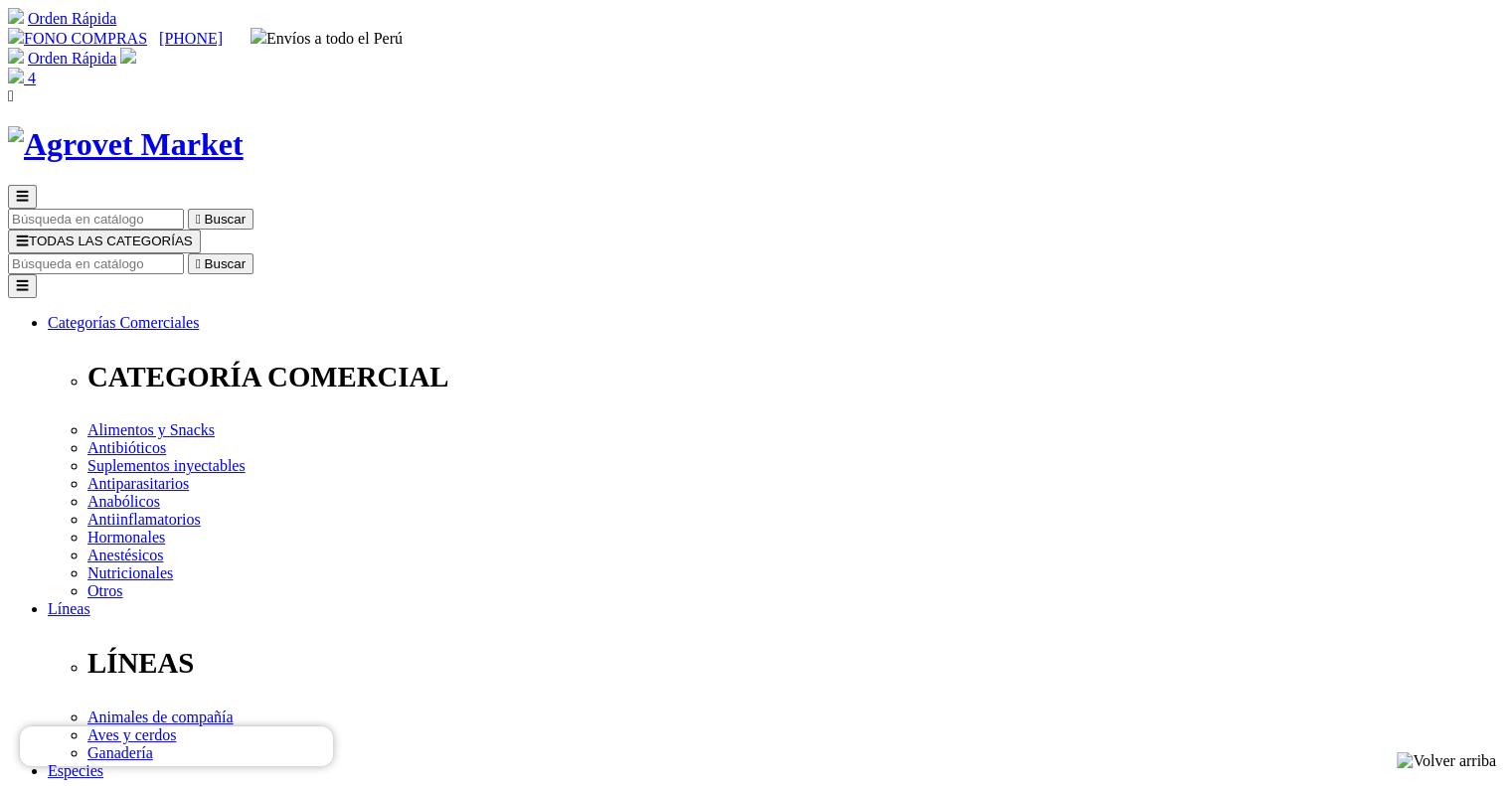 click at bounding box center (95, 263) 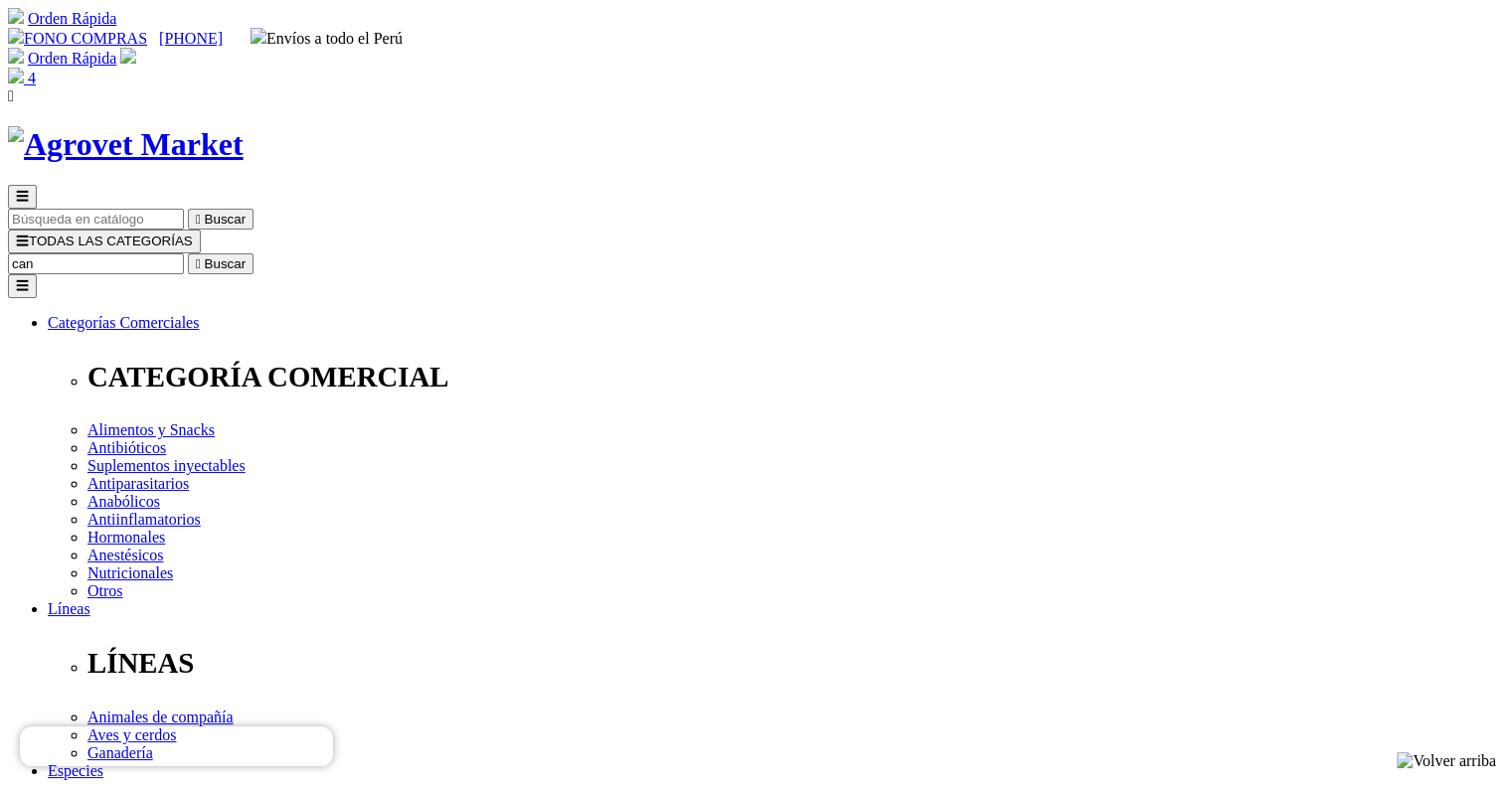 type on "cani" 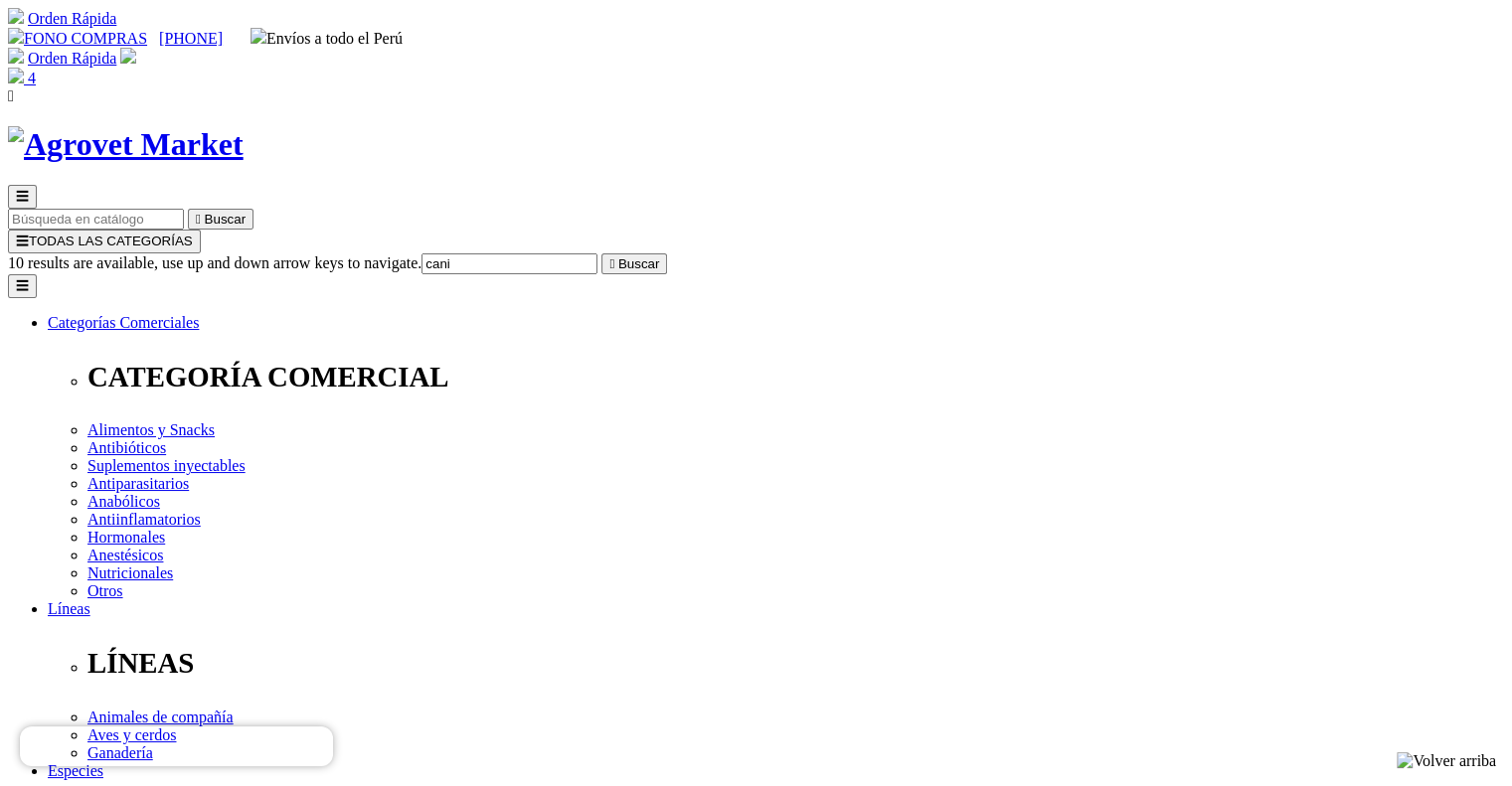 click on "Cani-Tabs® Daily Multi Adult" at bounding box center [154, 4526] 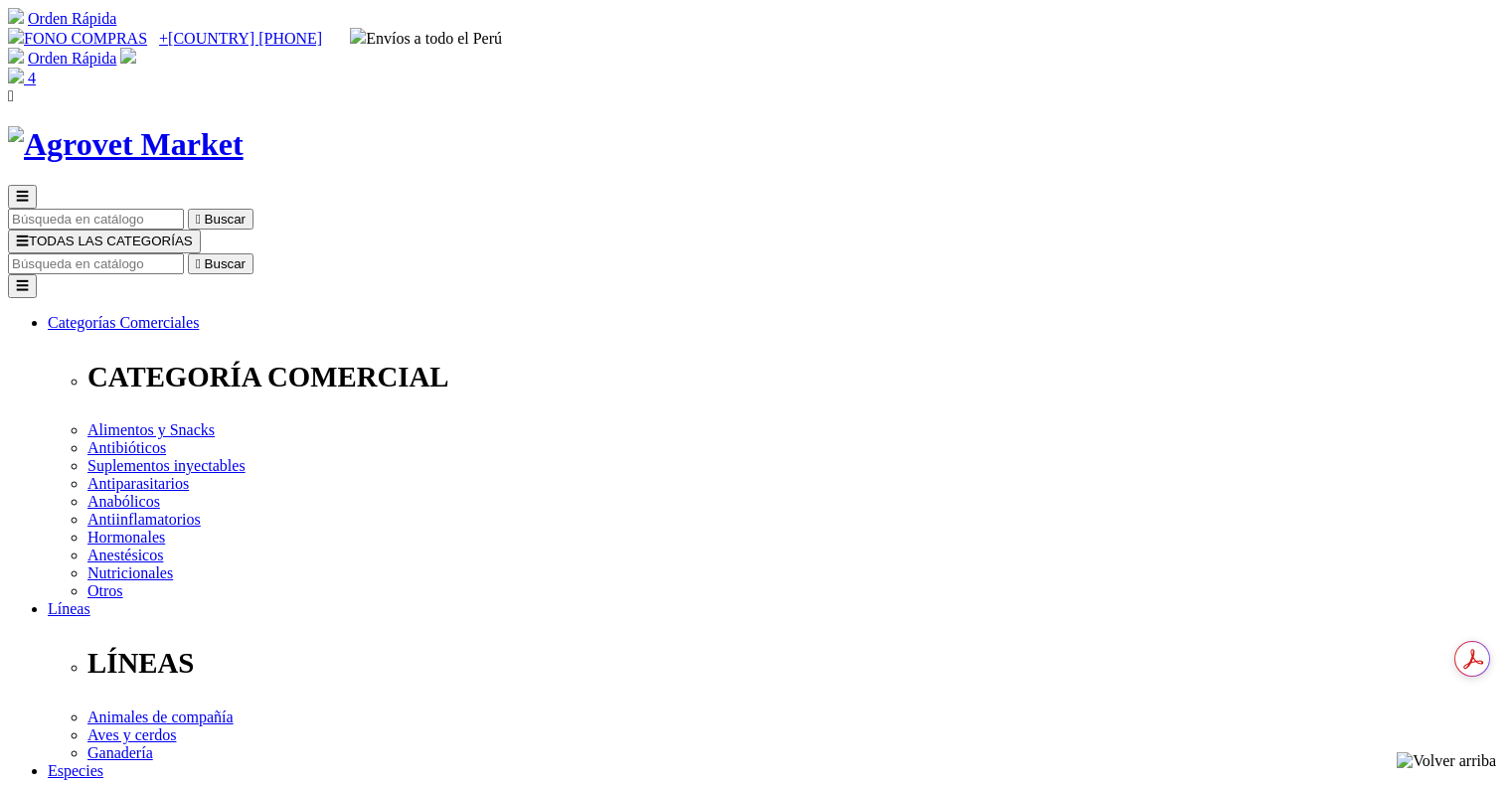 scroll, scrollTop: 0, scrollLeft: 0, axis: both 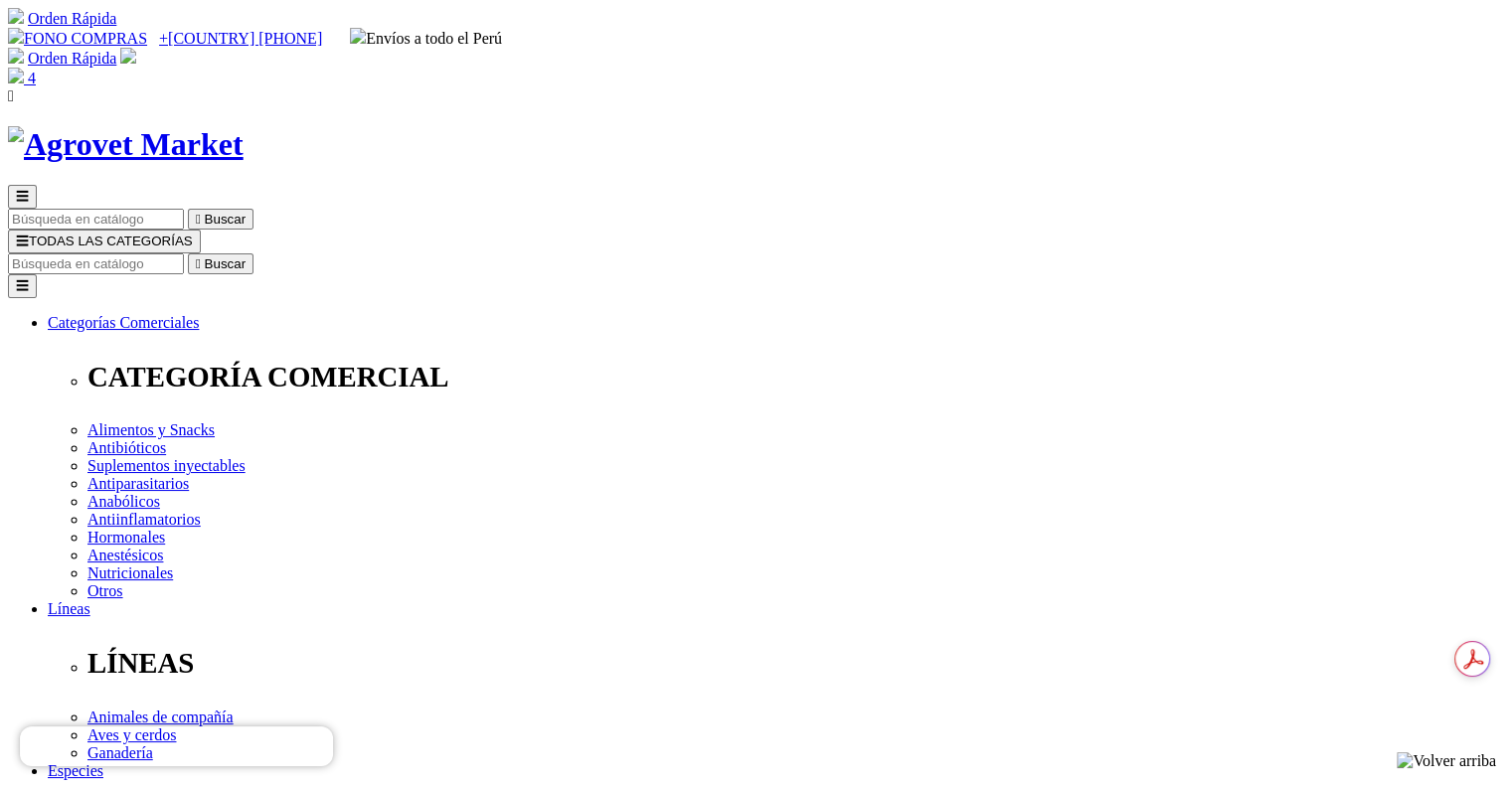 click on "Elige la presentación comercial que deseas
Frasco x 60 tabletas
Frasco x 100 tabletas" at bounding box center (147, 2998) 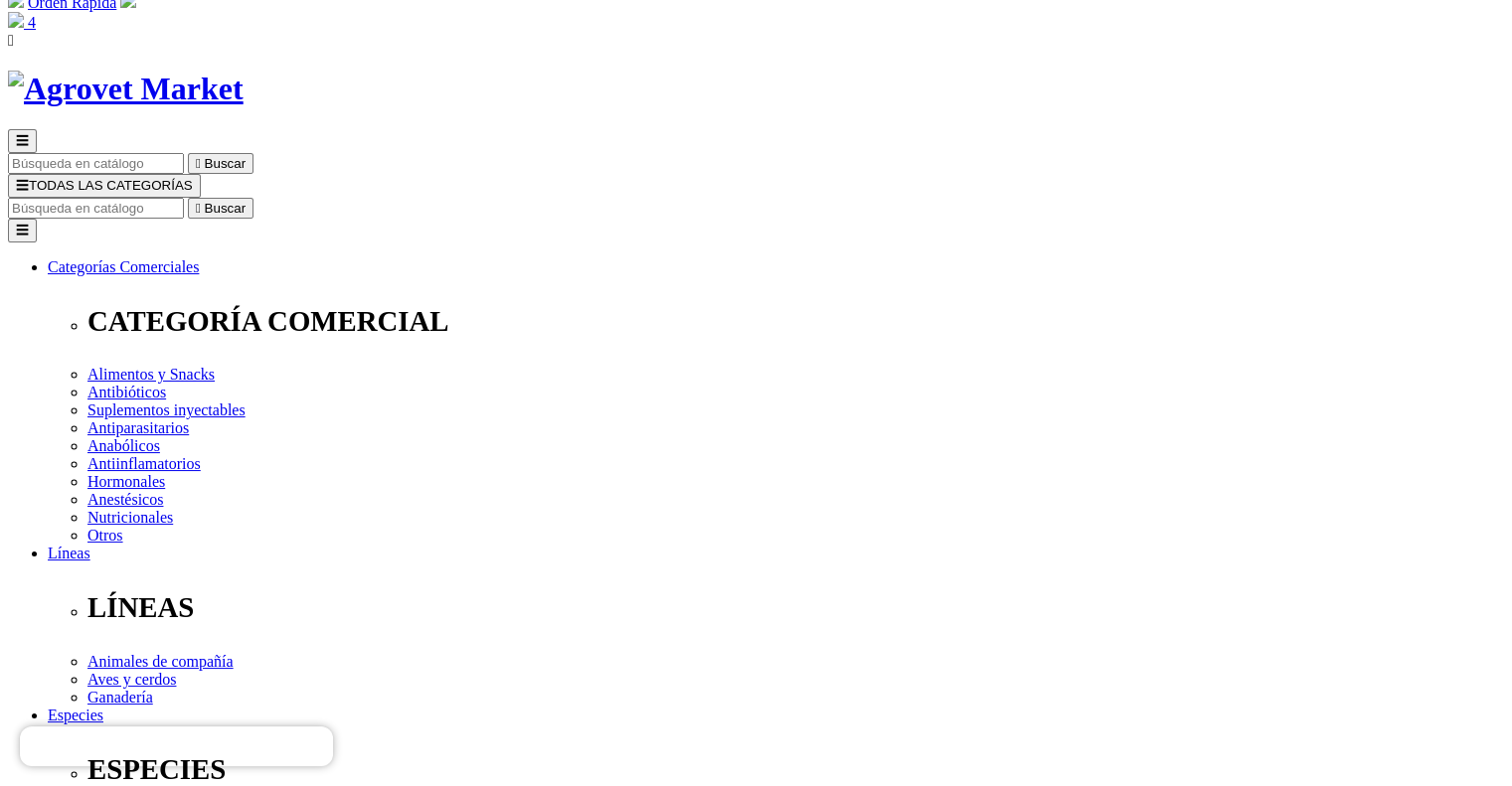 scroll, scrollTop: 0, scrollLeft: 0, axis: both 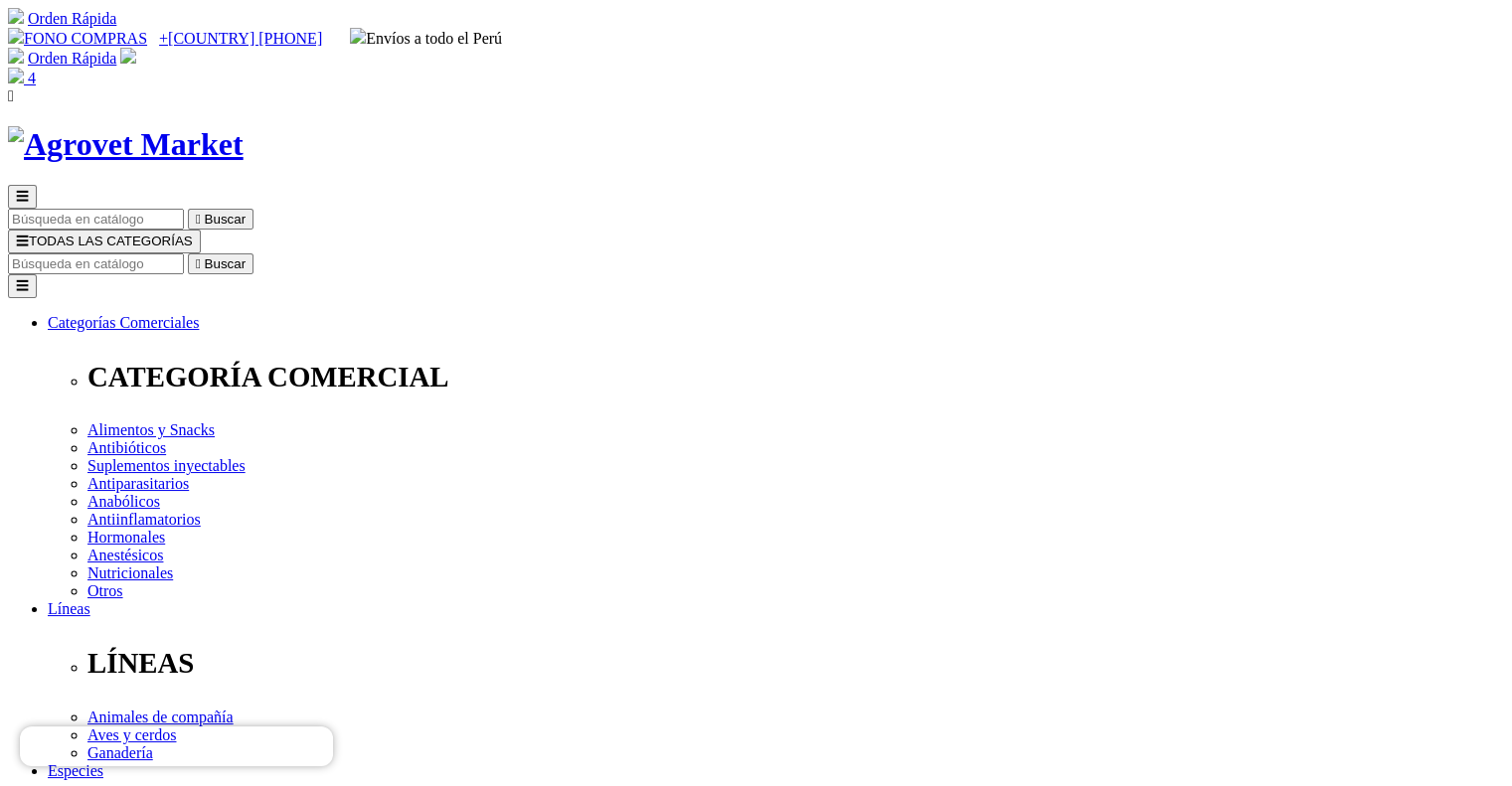 click at bounding box center [95, 263] 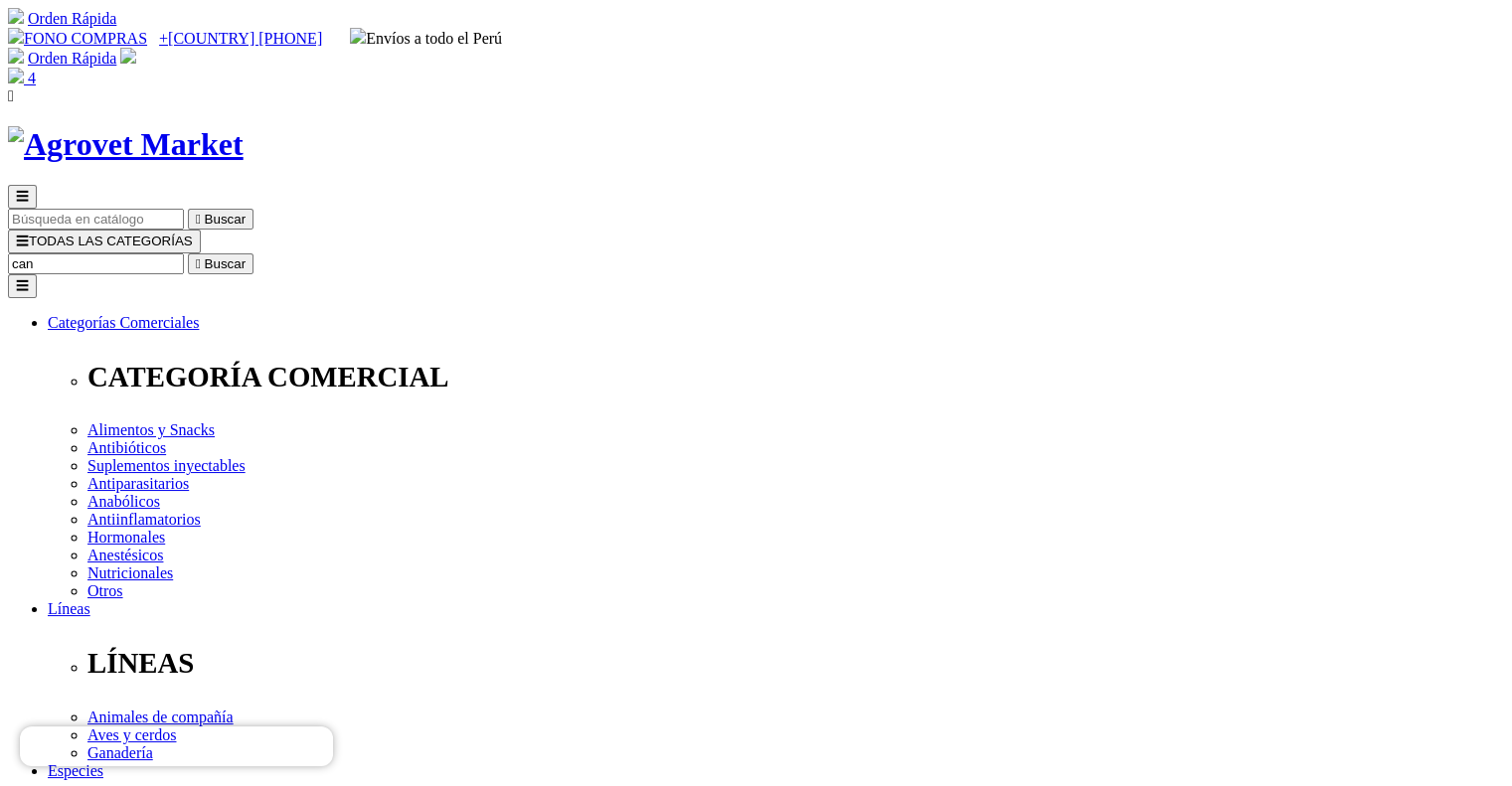 type on "cani" 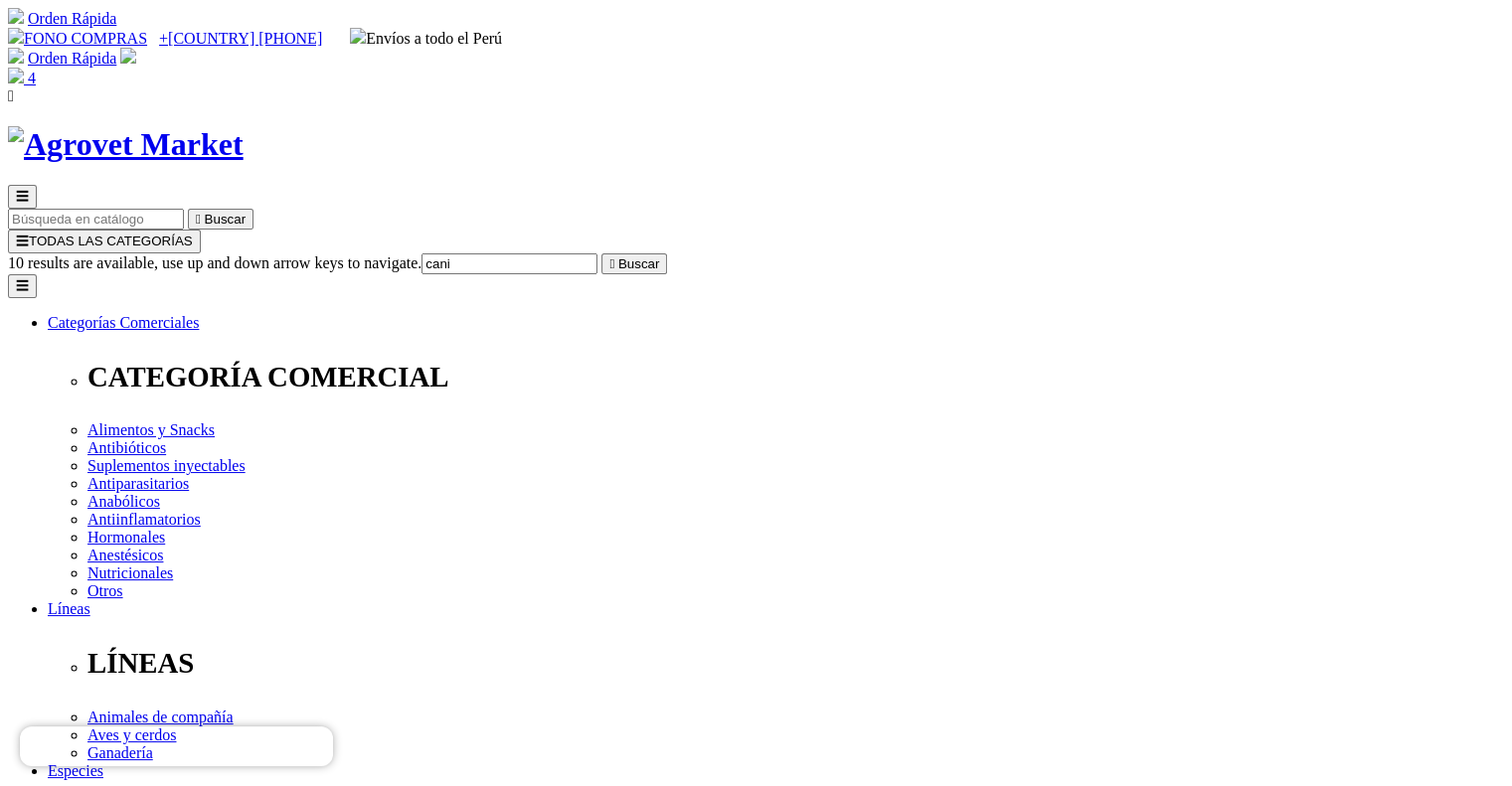 click on ">  Cani-Tabs® Daily Multi Senior" at bounding box center [153, 7850] 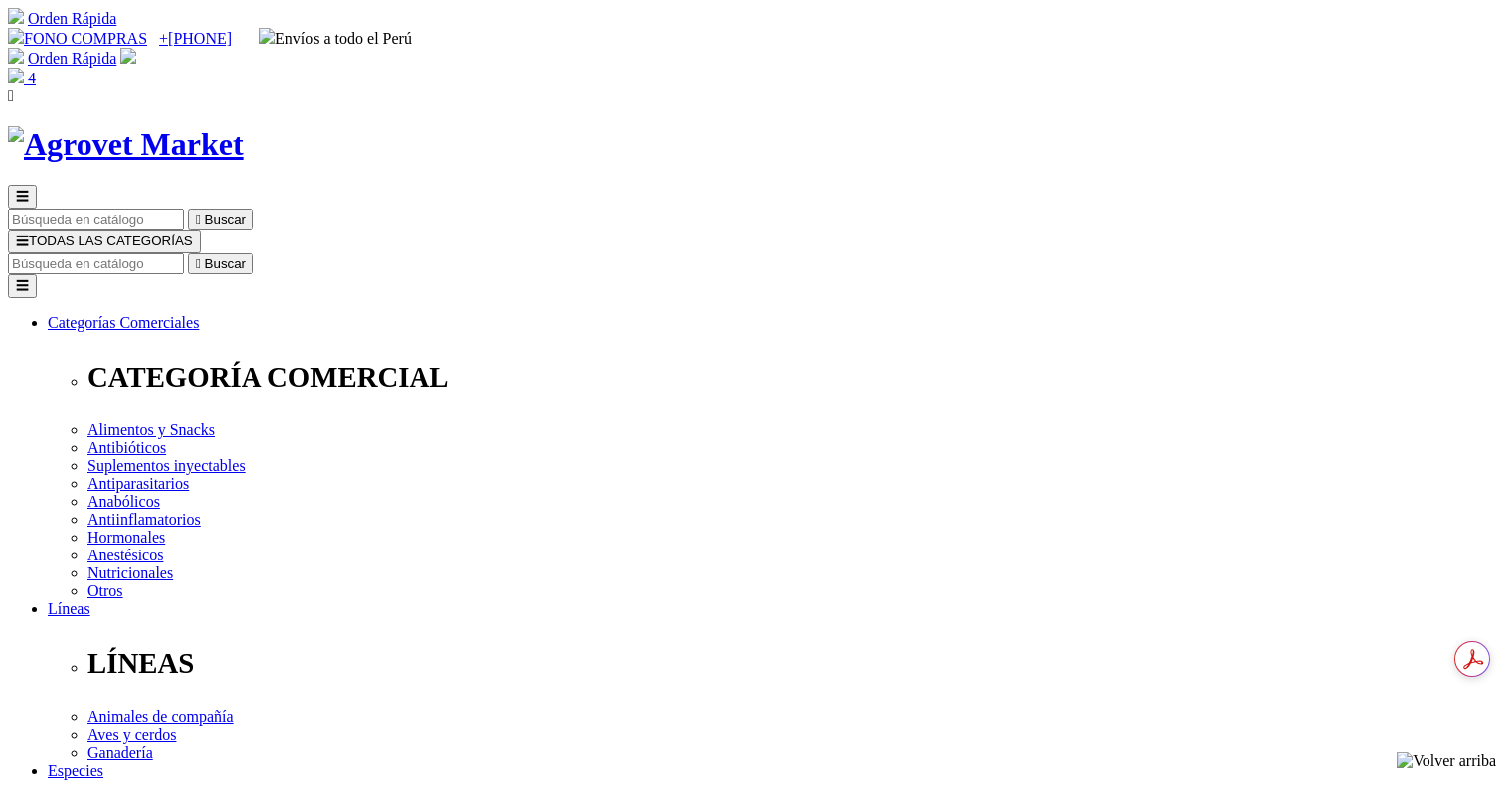 scroll, scrollTop: 0, scrollLeft: 0, axis: both 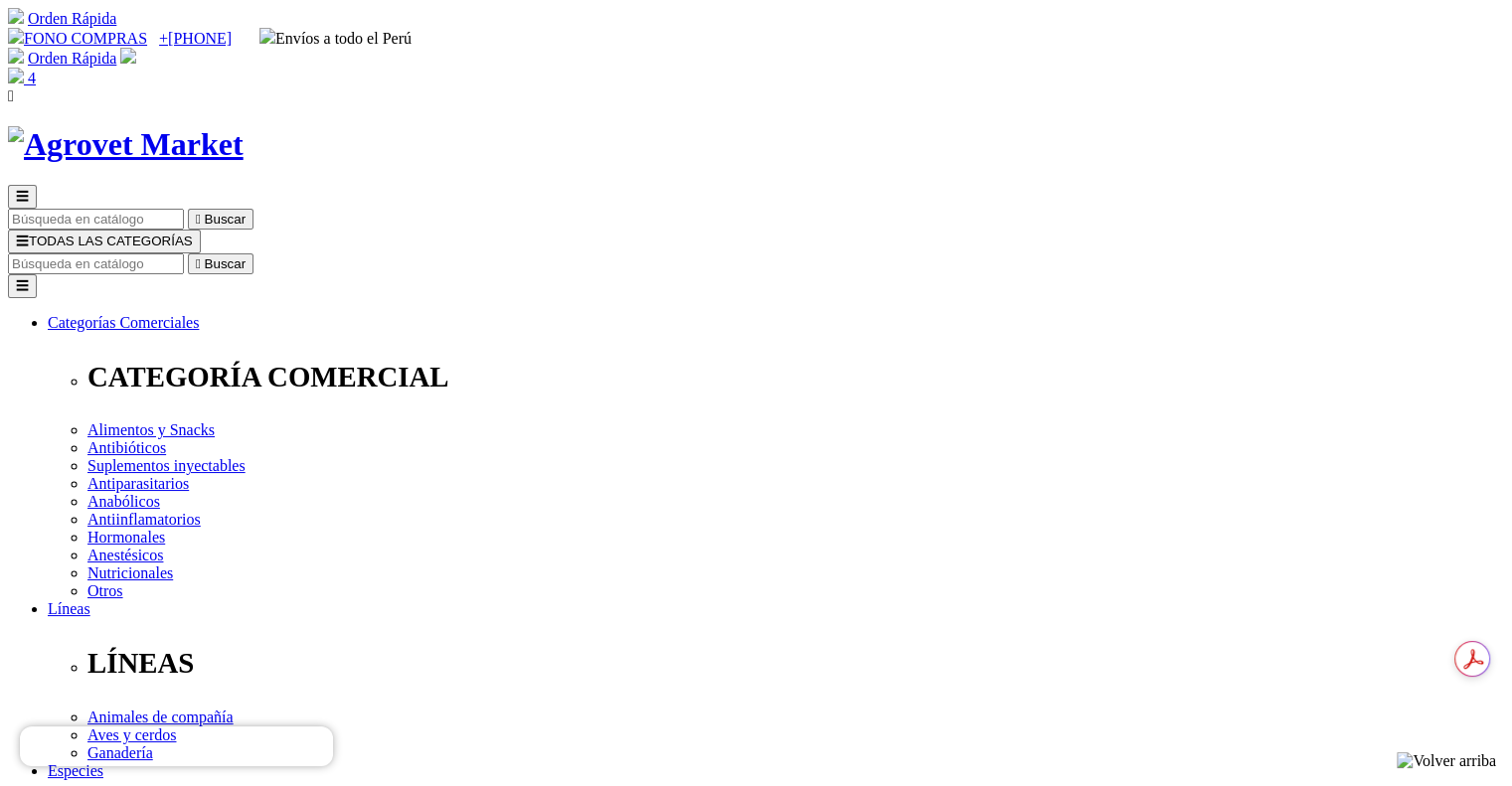 click on "Elige la presentación comercial que deseas
Frasco x 60 tabletas
Frasco x 100 tabletas" at bounding box center (147, 3016) 